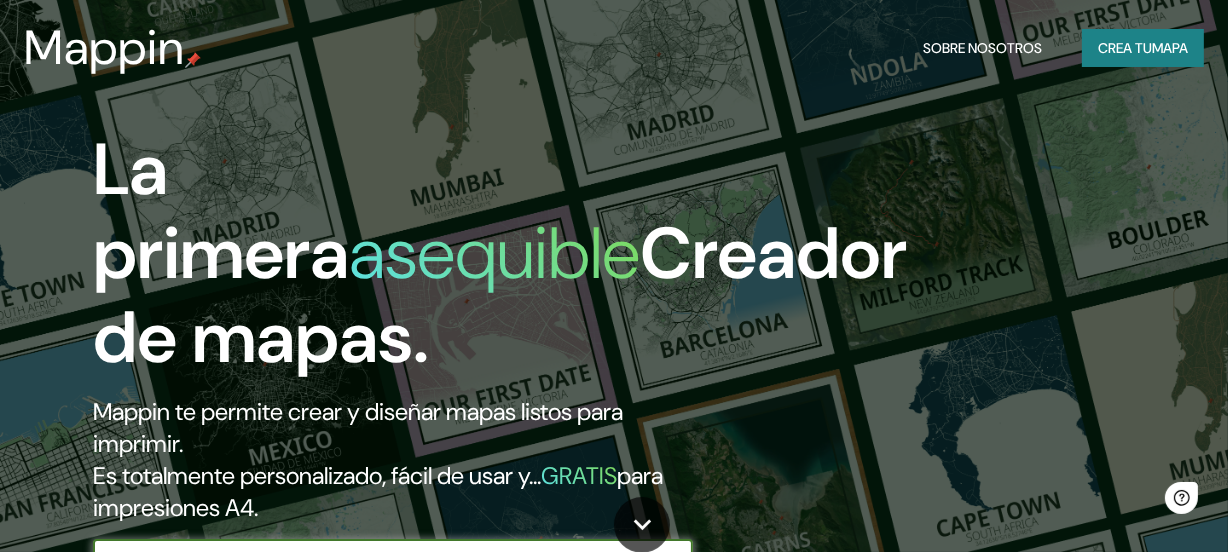 scroll, scrollTop: 0, scrollLeft: 0, axis: both 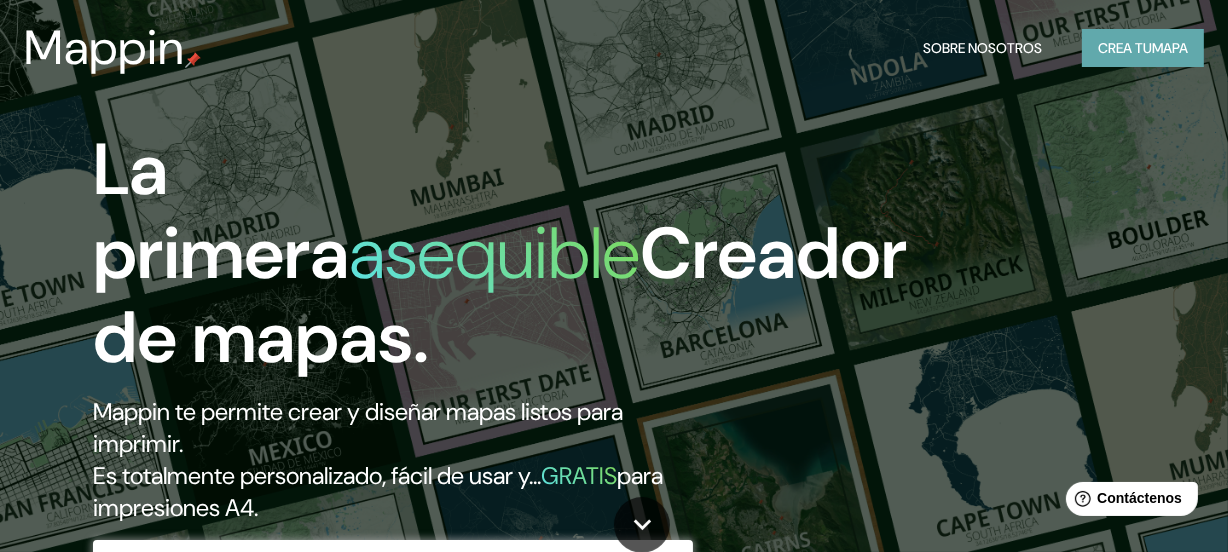 click on "Crea tu  mapa" at bounding box center [1143, 48] 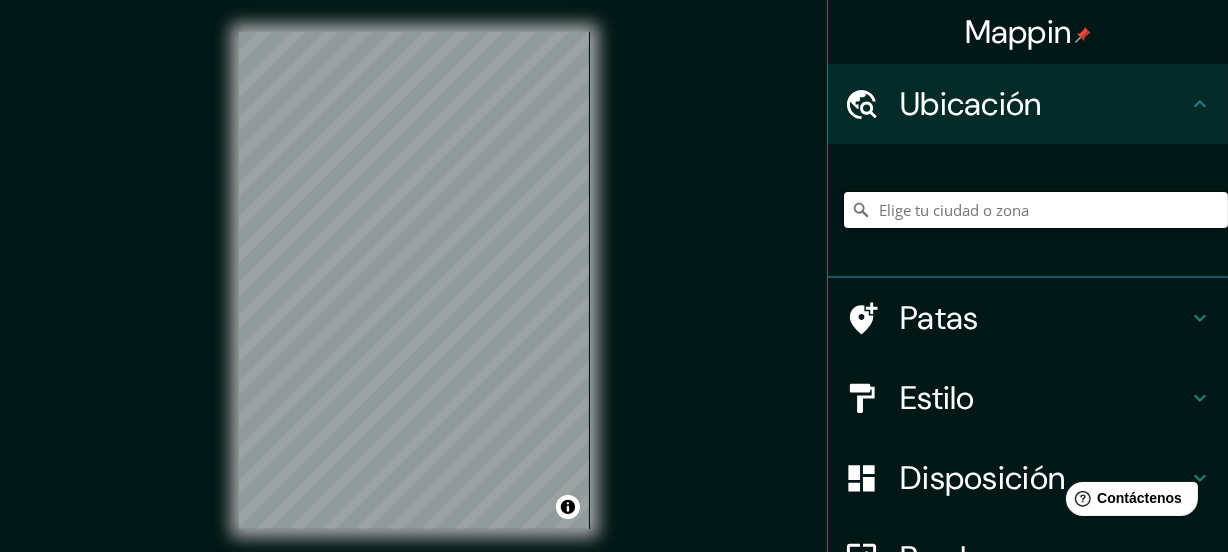 click at bounding box center [1036, 210] 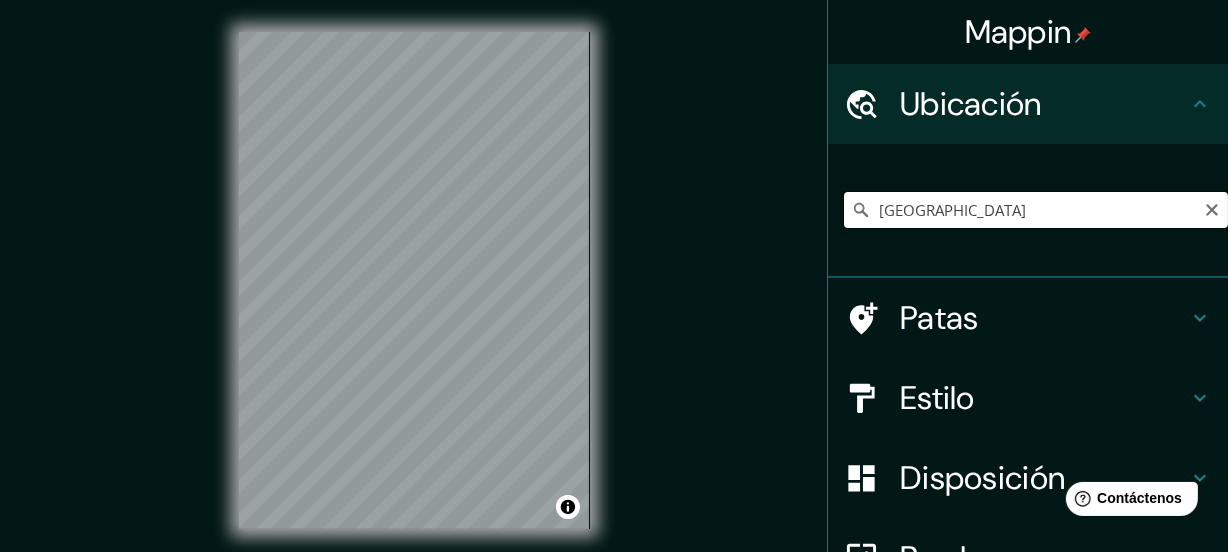 click on "Italia" at bounding box center [1036, 210] 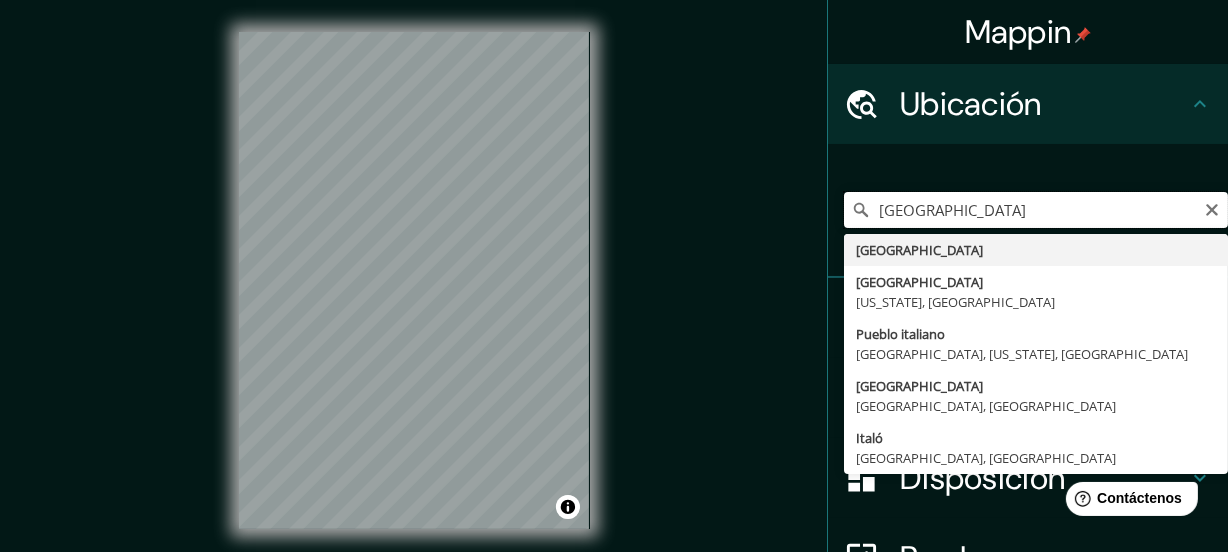 click on "Italia" at bounding box center (1036, 210) 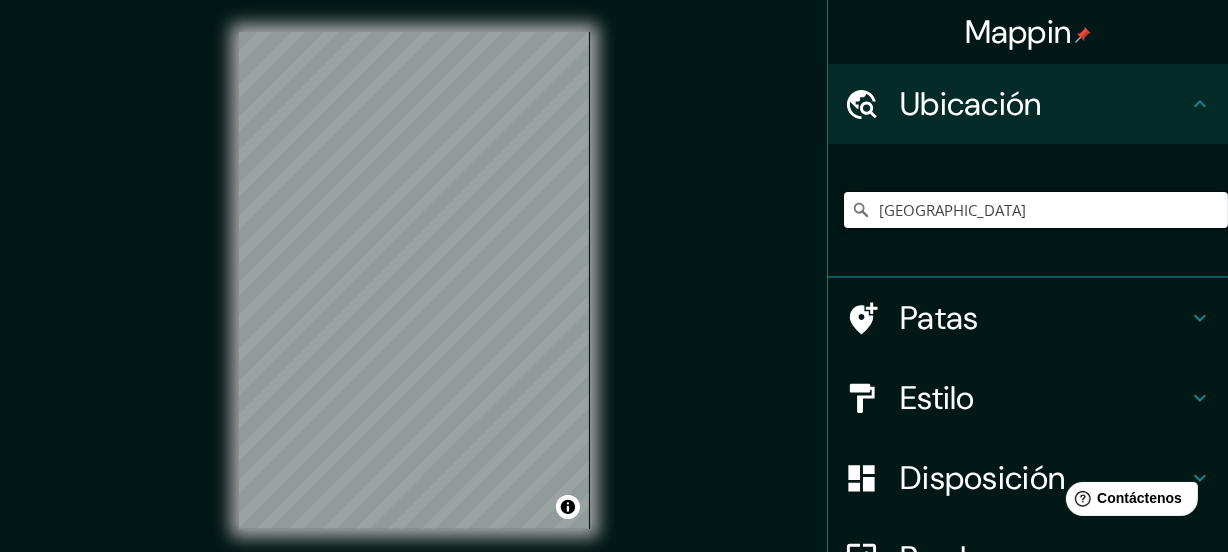 drag, startPoint x: 902, startPoint y: 205, endPoint x: 710, endPoint y: 226, distance: 193.14502 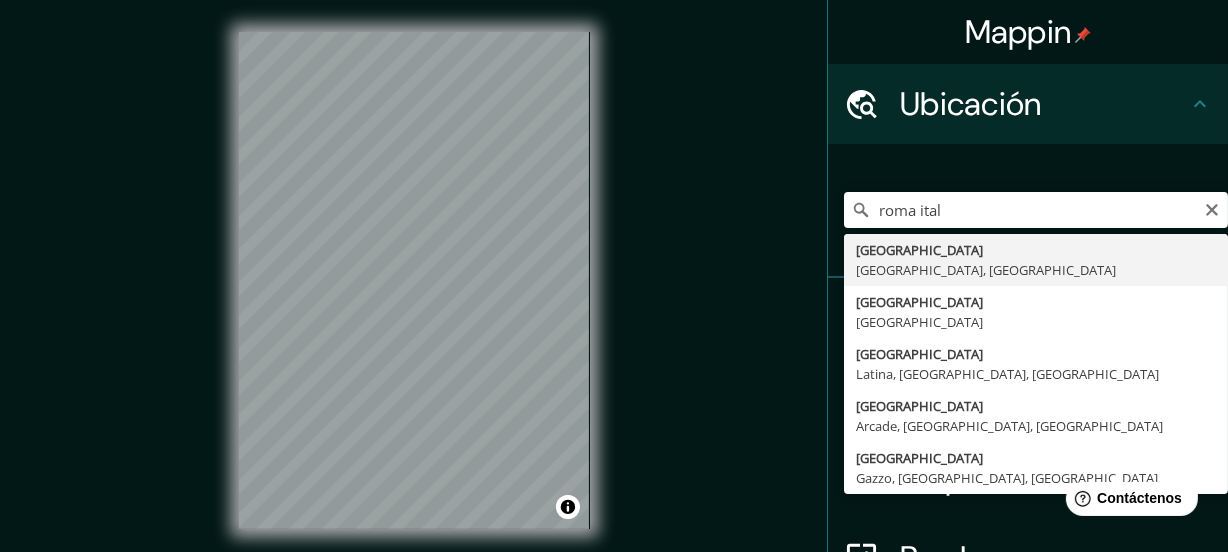 type on "Roma, Ciudad metropolitana de Roma Capital, Italia" 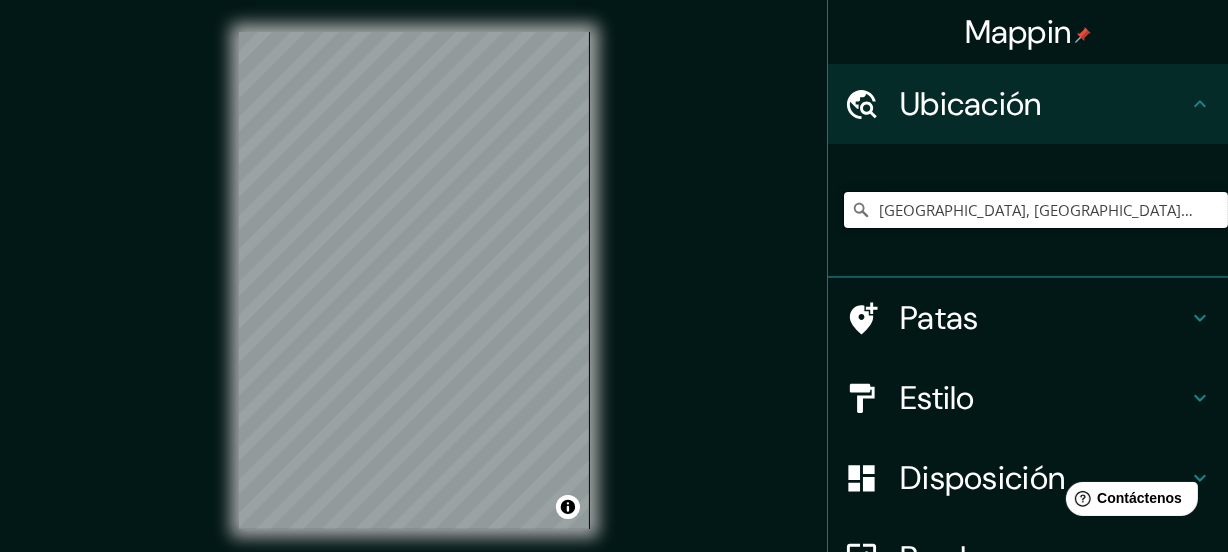 scroll, scrollTop: 0, scrollLeft: 0, axis: both 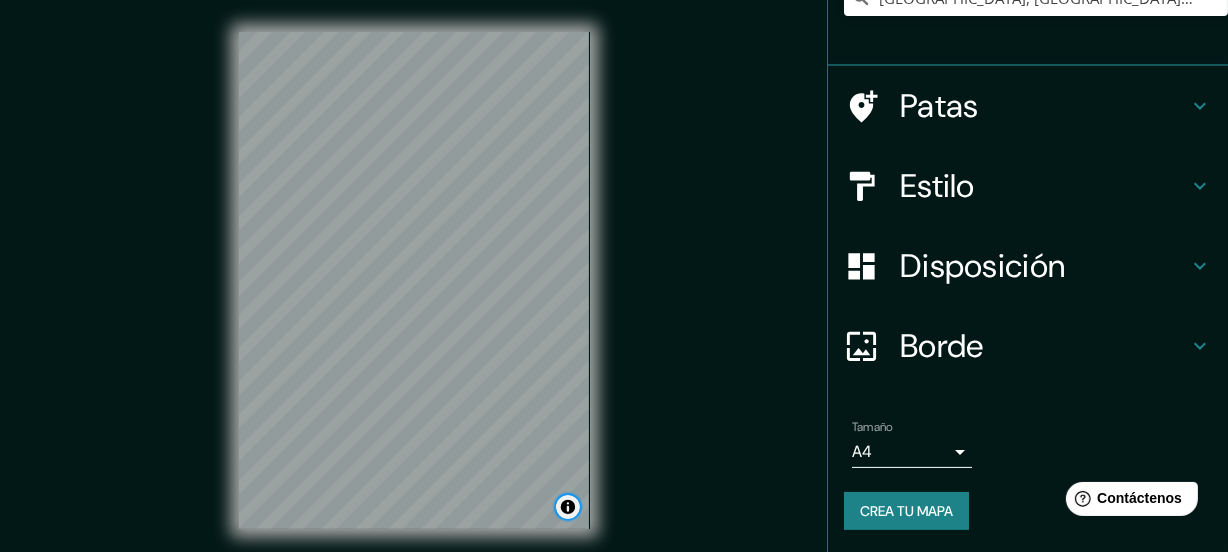 click at bounding box center [568, 507] 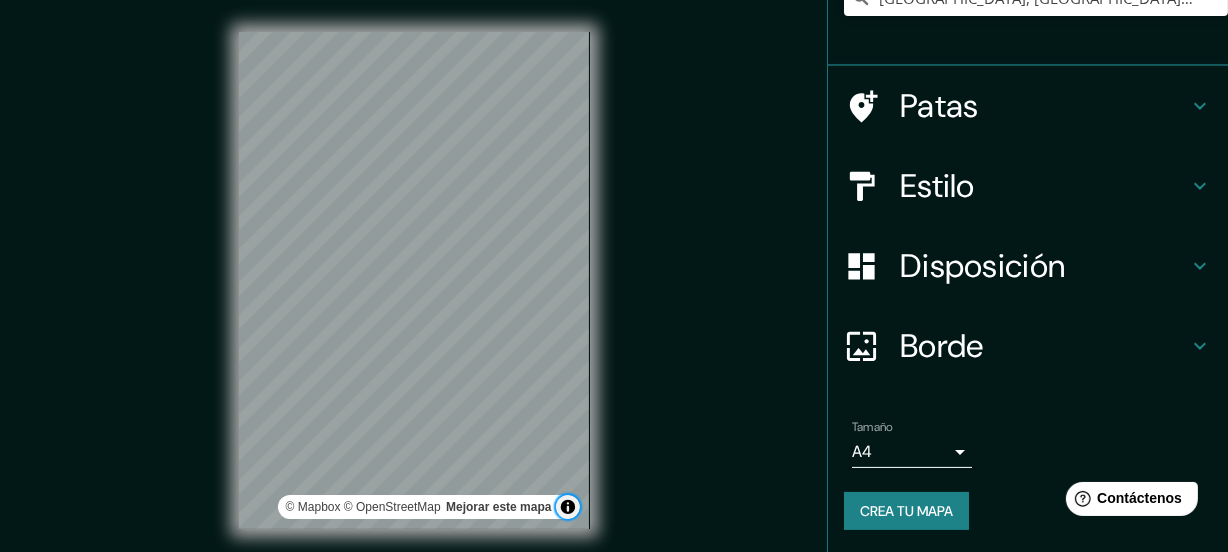 click at bounding box center [568, 507] 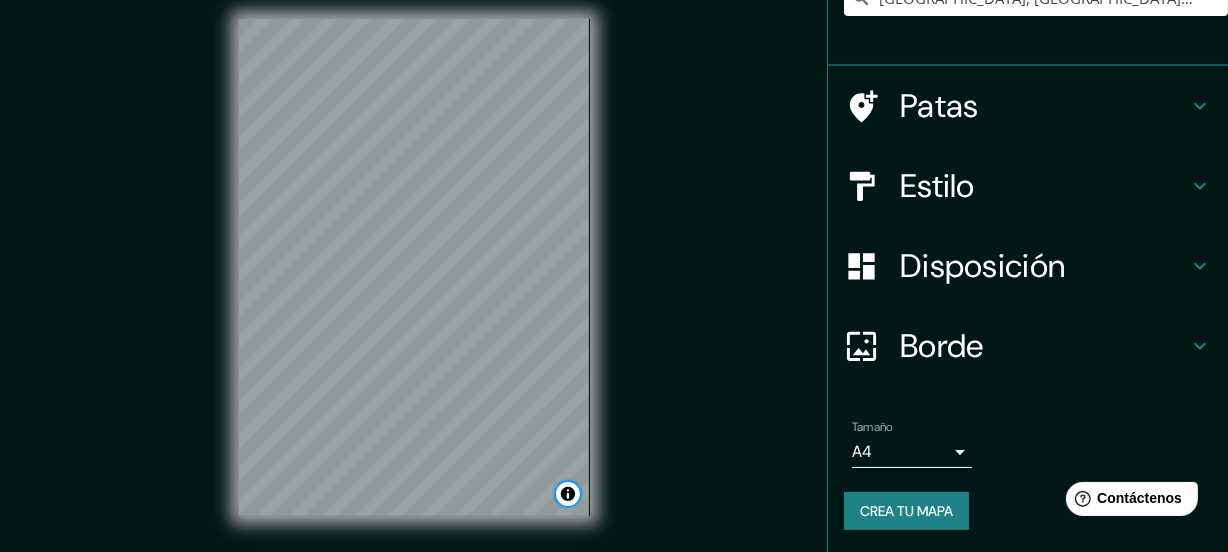 scroll, scrollTop: 0, scrollLeft: 0, axis: both 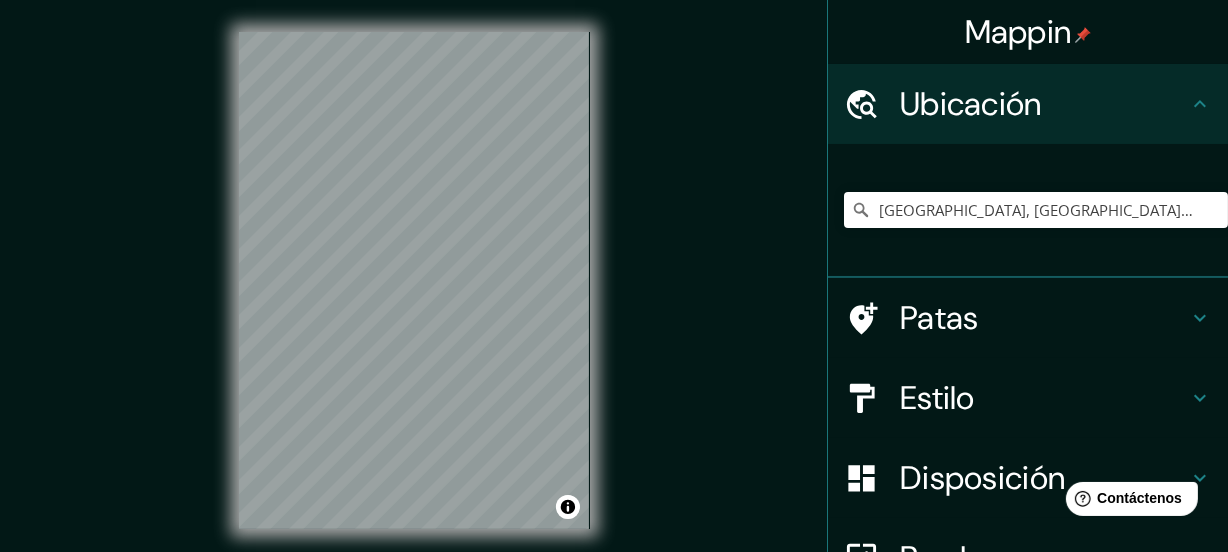 click 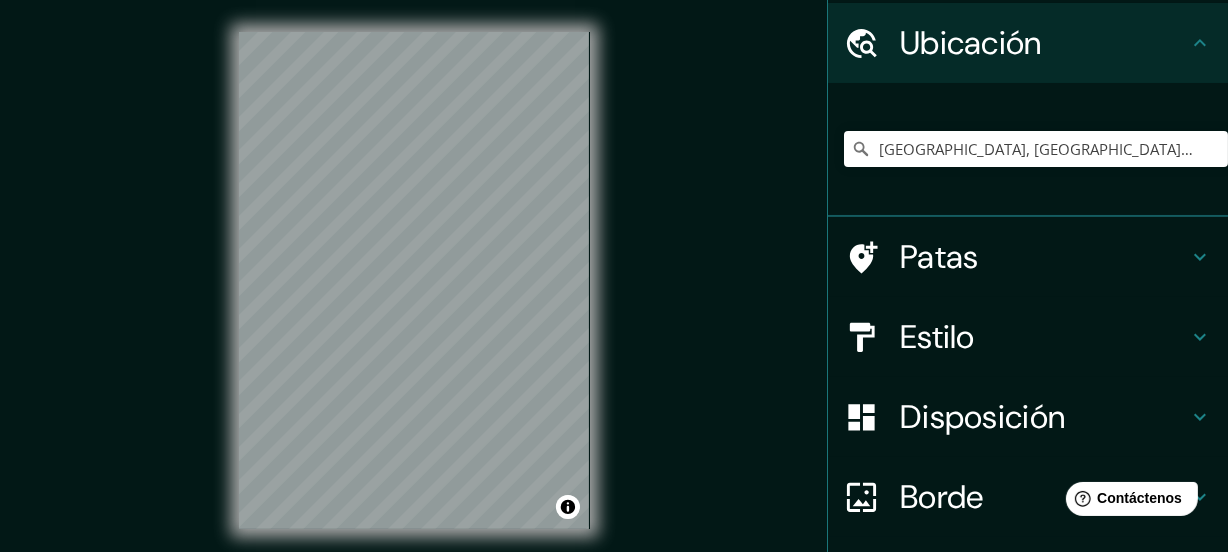 scroll, scrollTop: 0, scrollLeft: 0, axis: both 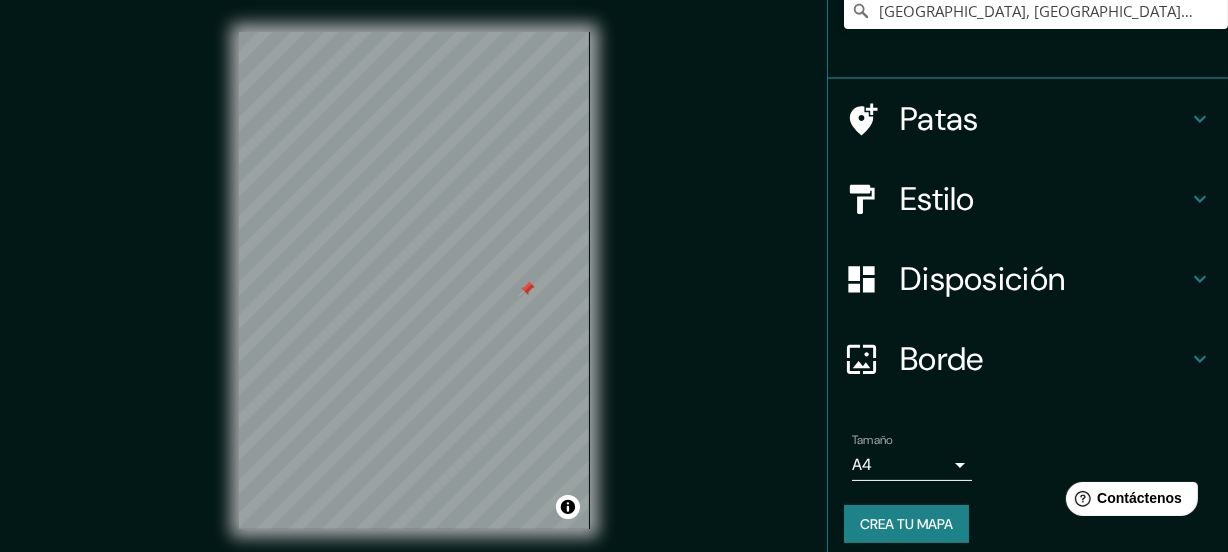 click on "Mappin Ubicación Roma, Ciudad metropolitana de Roma Capital, Italia Patas Estilo Disposición Borde Elige un borde.  Consejo  : puedes opacar las capas del marco para crear efectos geniales. Ninguno Simple Transparente Elegante Tamaño A4 single Crea tu mapa © Mapbox    © OpenStreetMap    Mejorar este mapa Si tiene algún problema, sugerencia o inquietud, envíe un correo electrónico a  help@mappin.pro  .   . ." at bounding box center [614, 296] 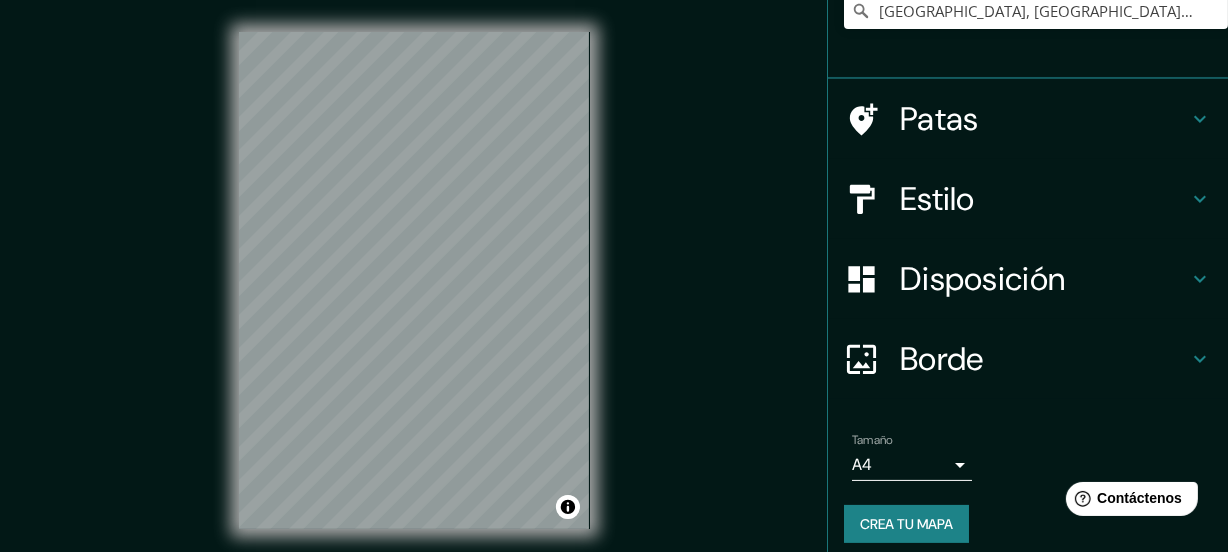 click on "Mappin Ubicación Roma, Ciudad metropolitana de Roma Capital, Italia Patas Estilo Disposición Borde Elige un borde.  Consejo  : puedes opacar las capas del marco para crear efectos geniales. Ninguno Simple Transparente Elegante Tamaño A4 single Crea tu mapa © Mapbox    © OpenStreetMap    Mejorar este mapa Si tiene algún problema, sugerencia o inquietud, envíe un correo electrónico a  help@mappin.pro  .   . ." at bounding box center [614, 296] 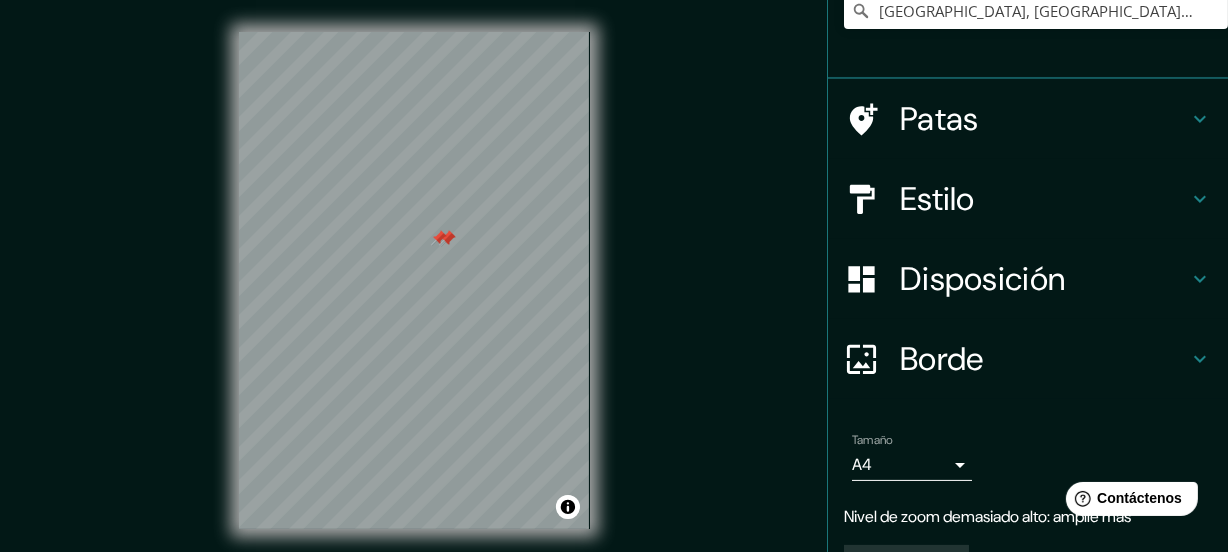 click on "Patas" at bounding box center [1044, 119] 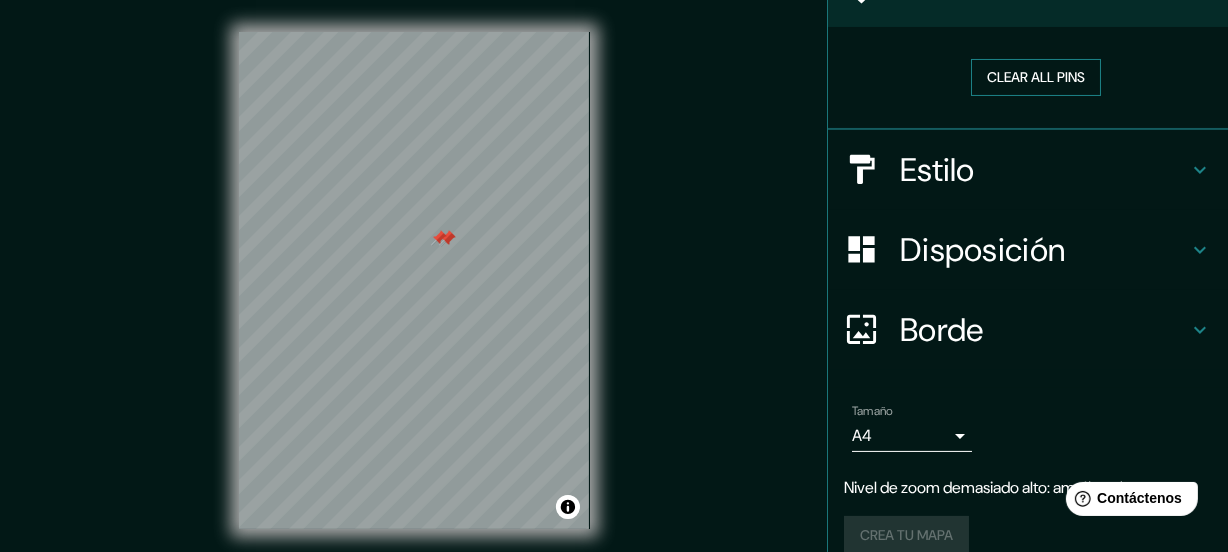 click on "Clear all pins" at bounding box center [1036, 77] 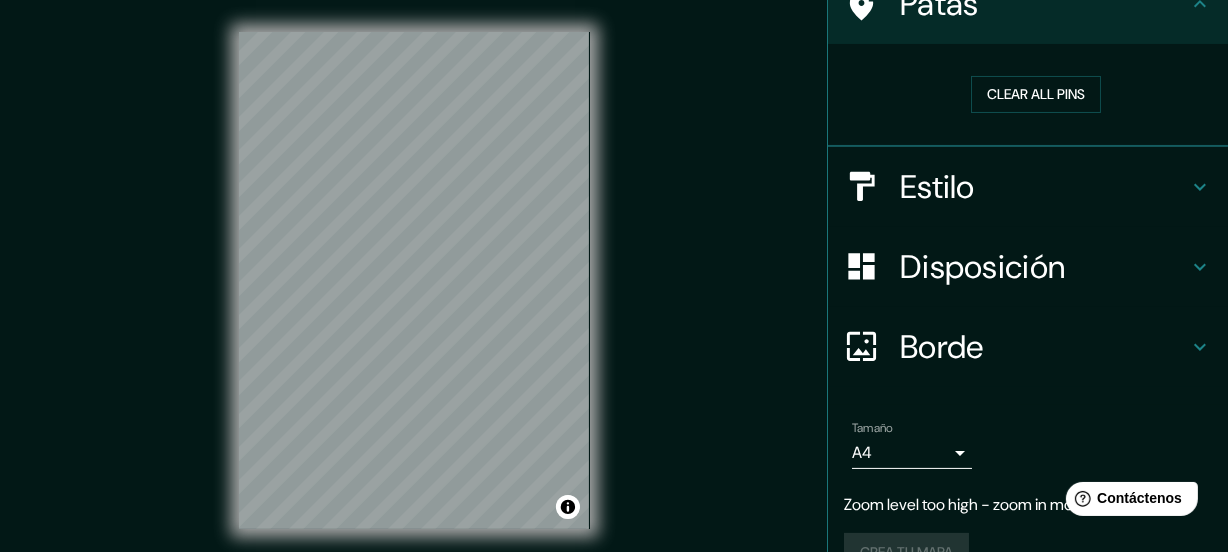 scroll, scrollTop: 199, scrollLeft: 0, axis: vertical 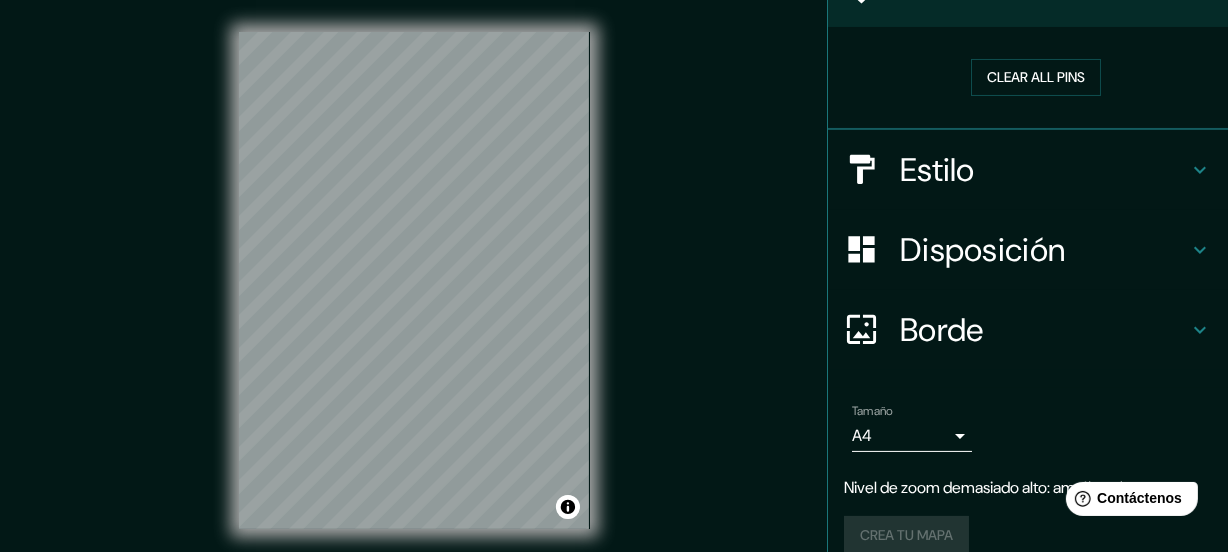 click on "© Mapbox    © OpenStreetMap    Mejorar este mapa" at bounding box center (414, 280) 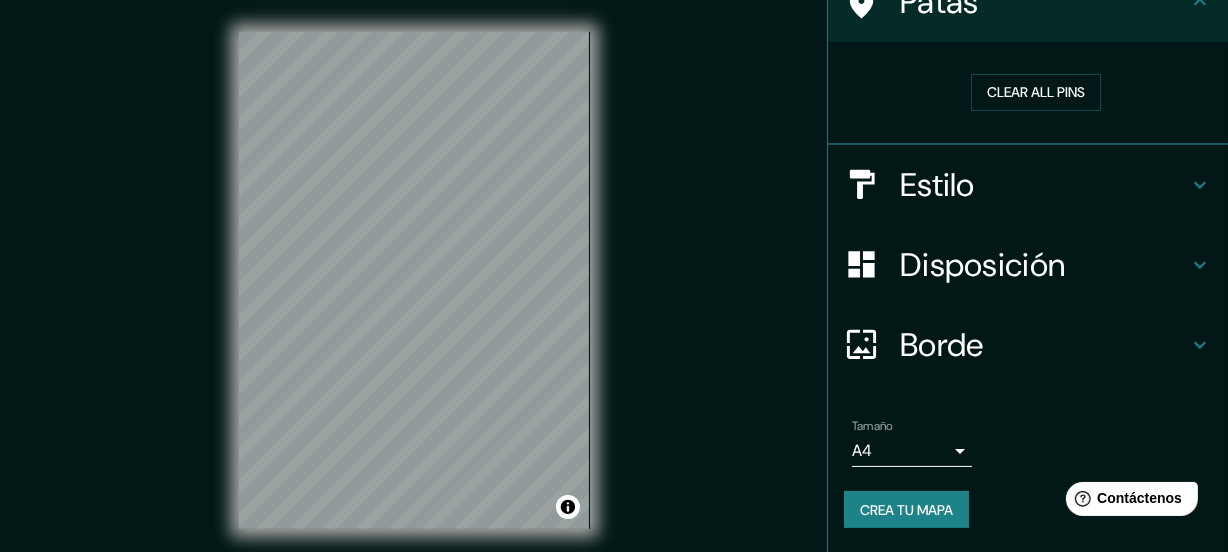 scroll, scrollTop: 182, scrollLeft: 0, axis: vertical 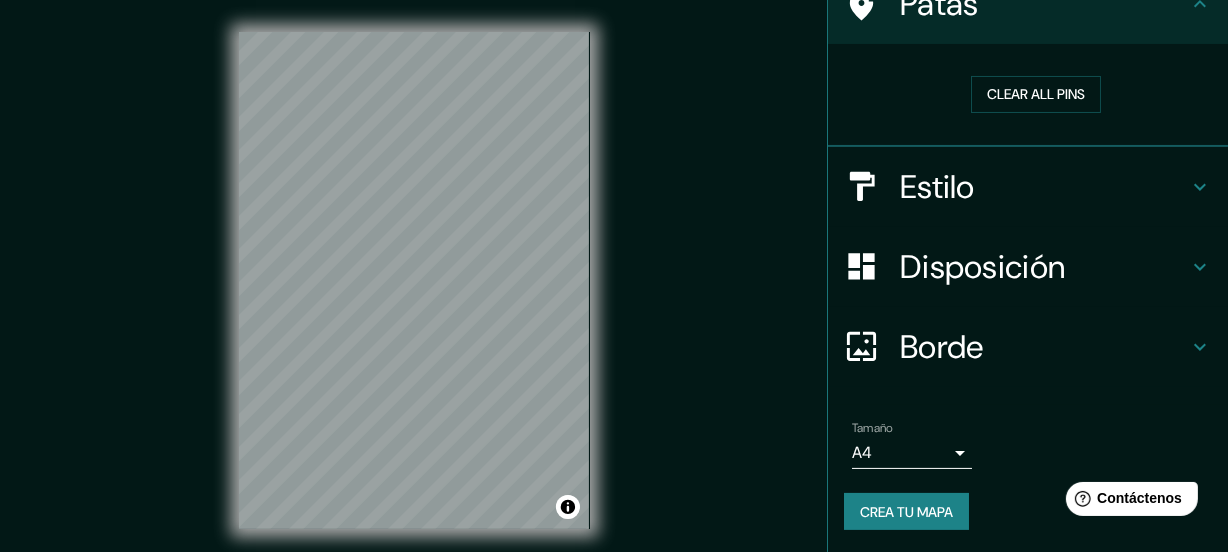 click on "Estilo" at bounding box center (1044, 187) 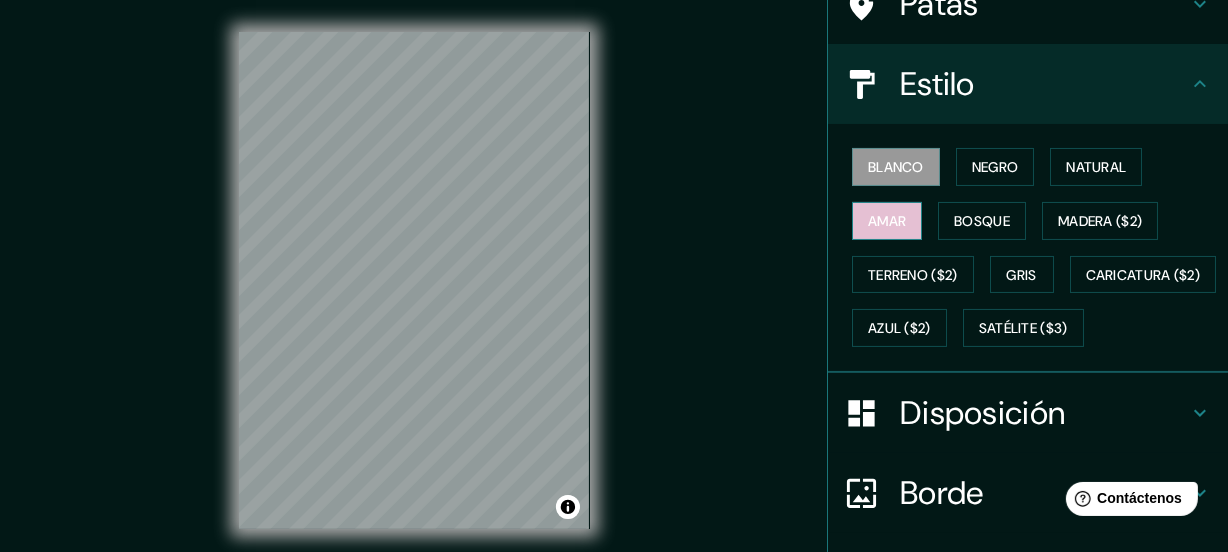 click on "Amar" at bounding box center (887, 221) 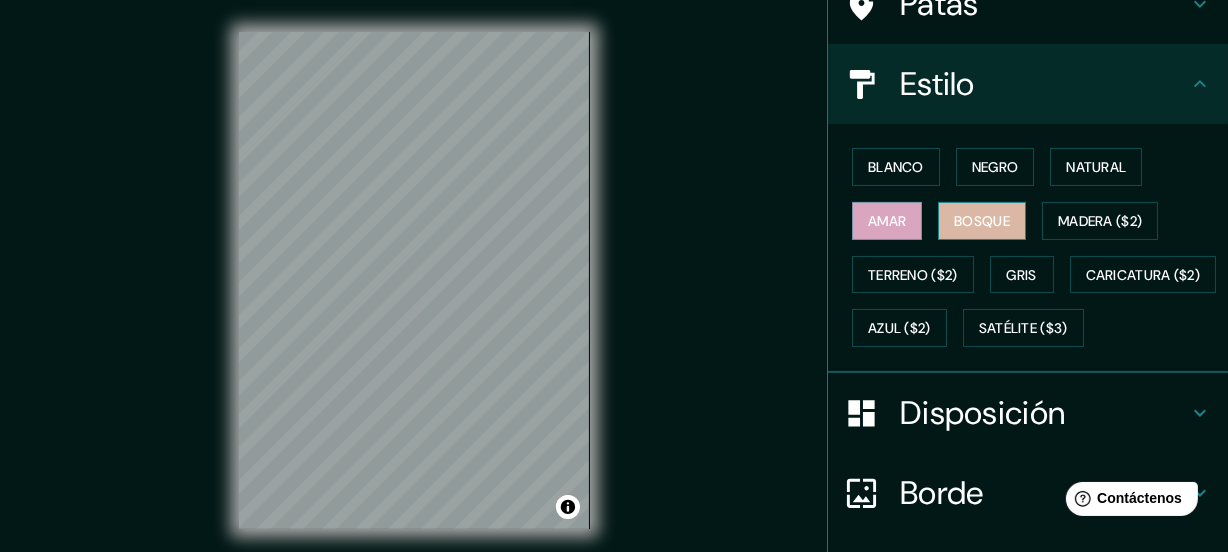 click on "Bosque" at bounding box center (982, 221) 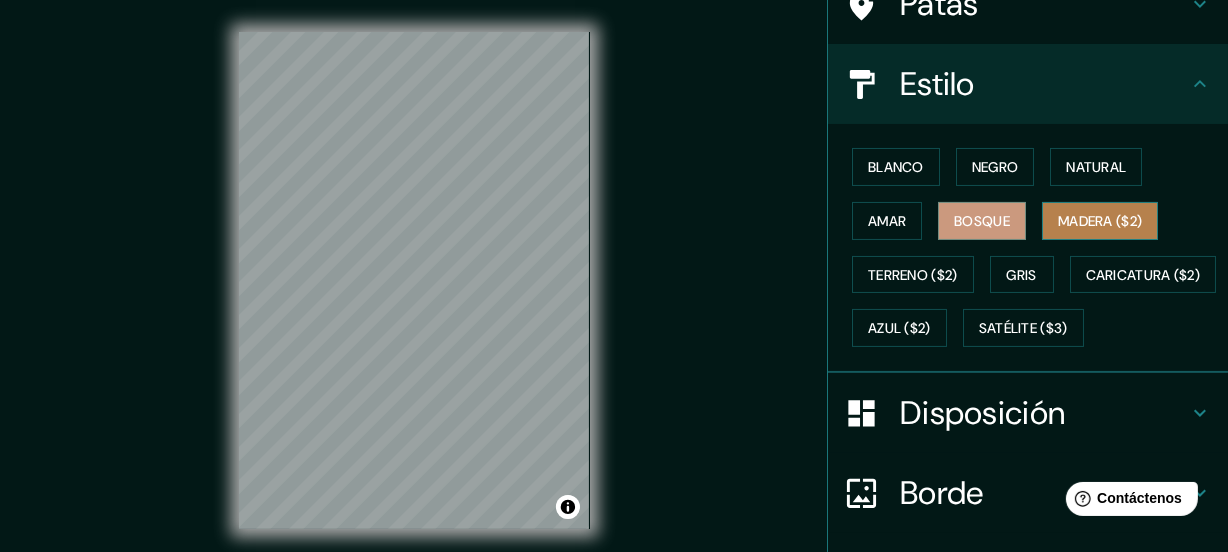 click on "Madera ($2)" at bounding box center (1100, 221) 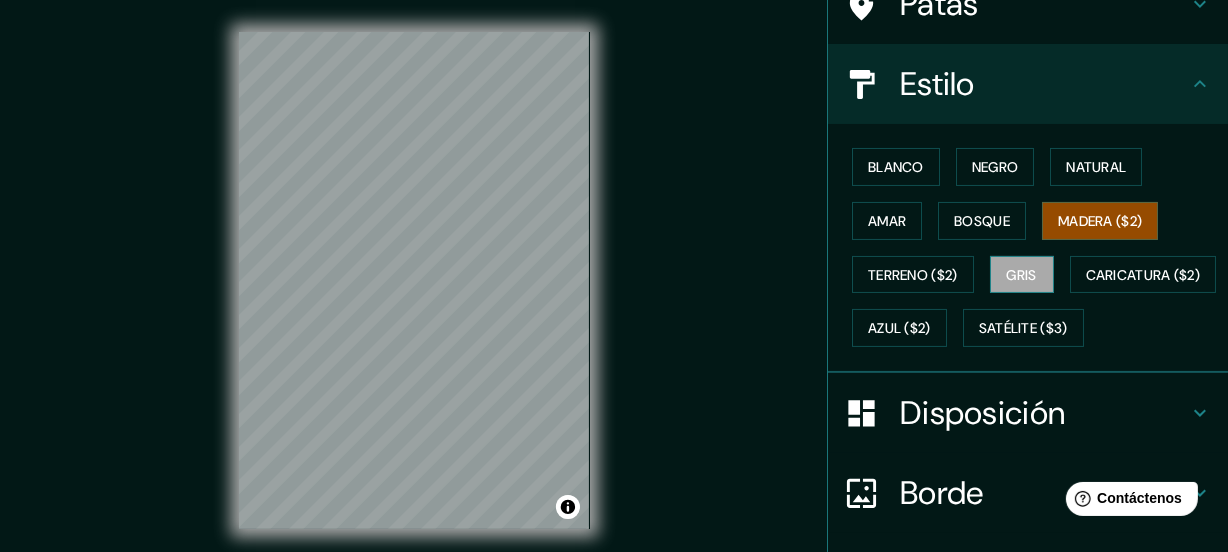 click on "Gris" at bounding box center (1022, 275) 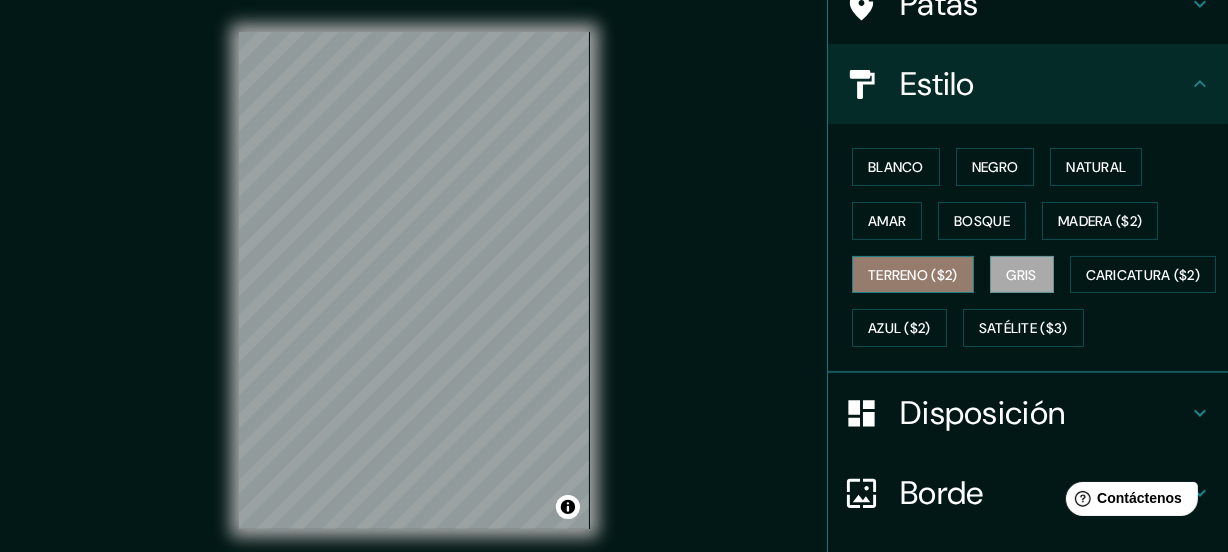 click on "Terreno ($2)" at bounding box center (913, 275) 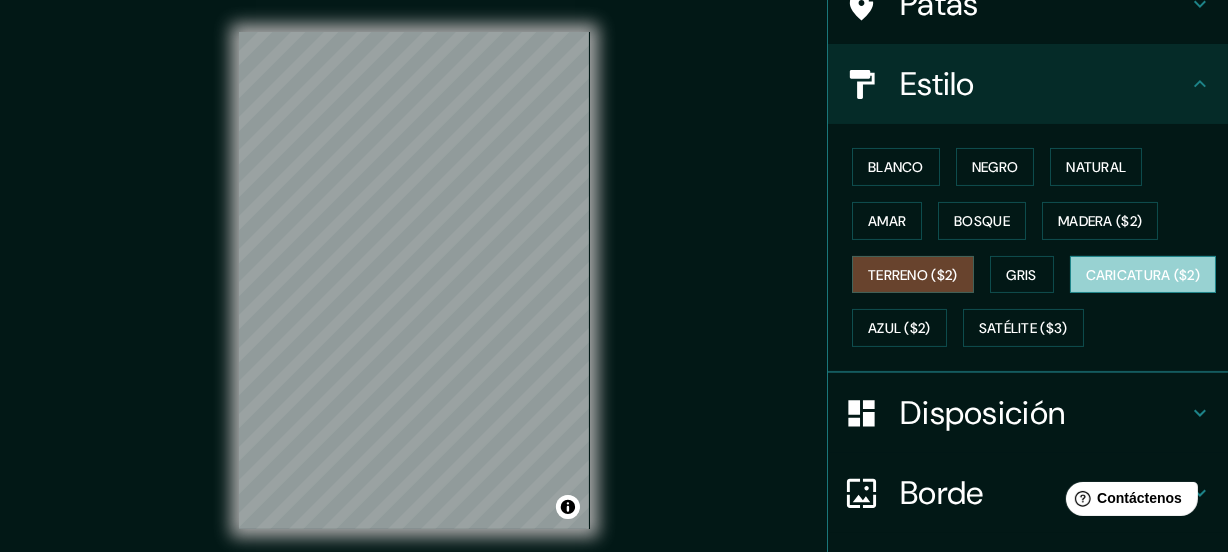 click on "Caricatura ($2)" at bounding box center (1143, 275) 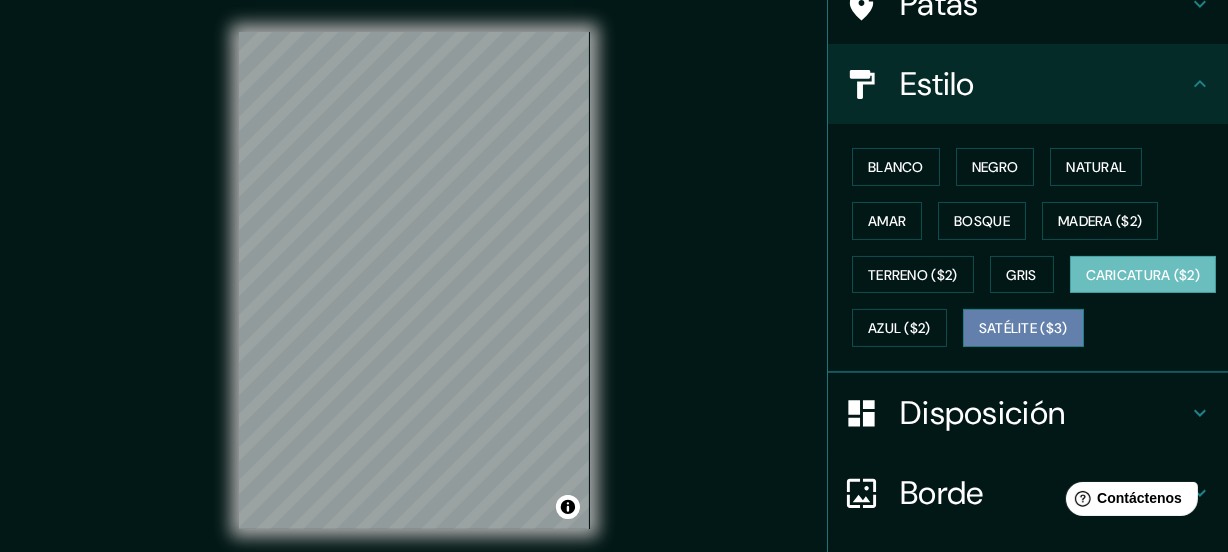 click on "Satélite ($3)" at bounding box center [1023, 329] 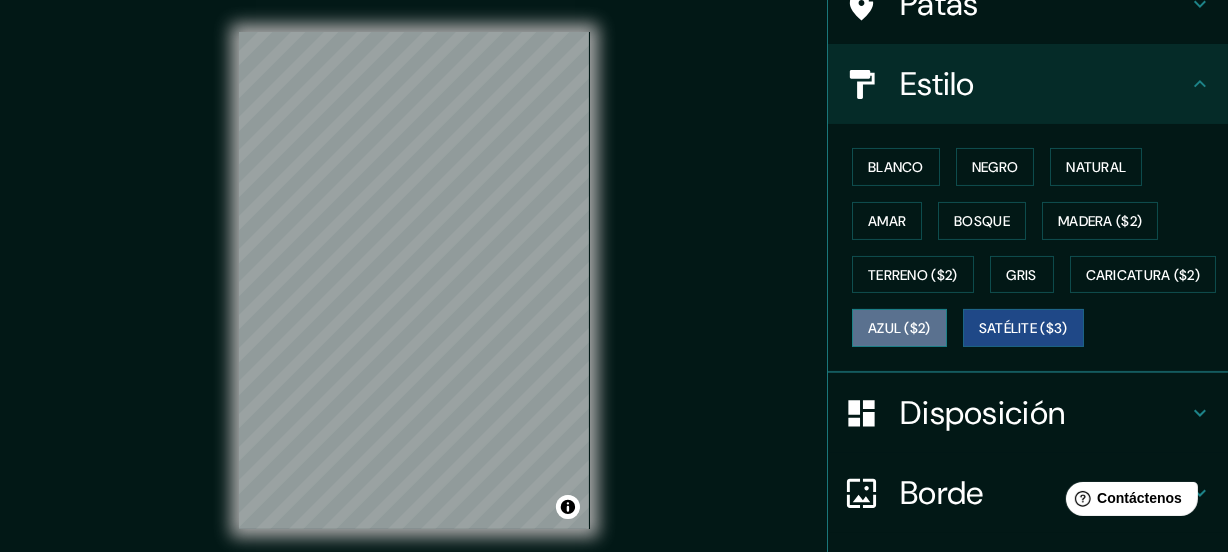 click on "Azul ($2)" at bounding box center [899, 329] 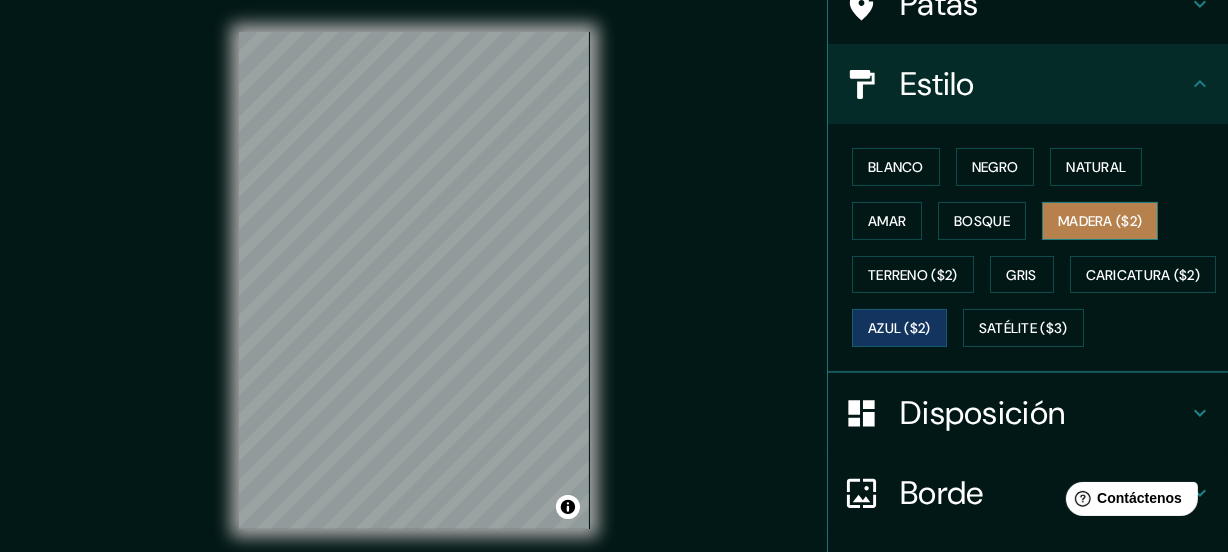 click on "Madera ($2)" at bounding box center (1100, 221) 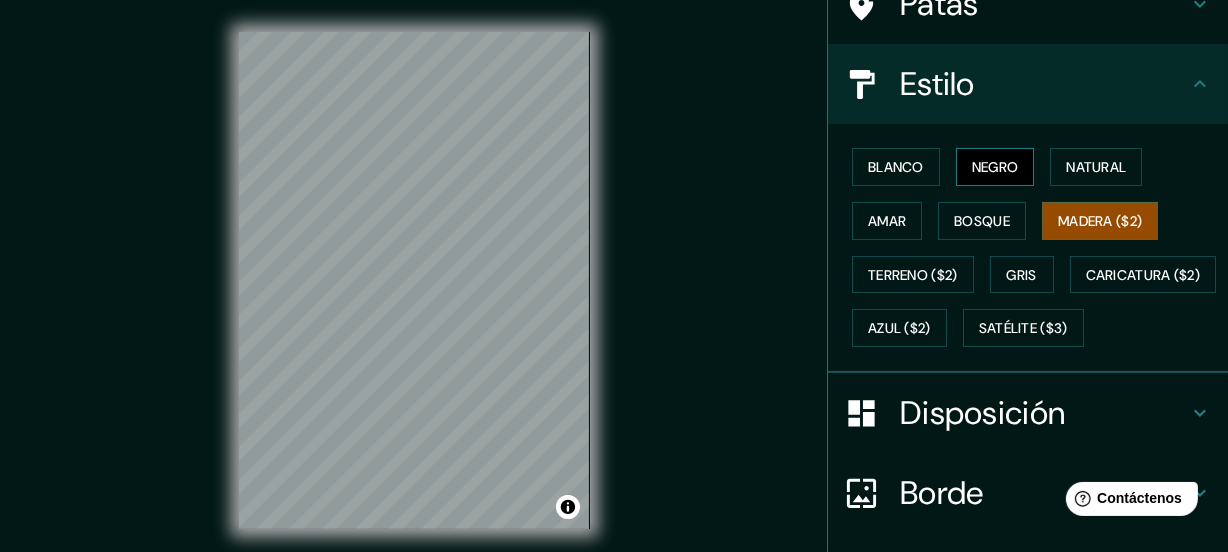click on "Negro" at bounding box center (995, 167) 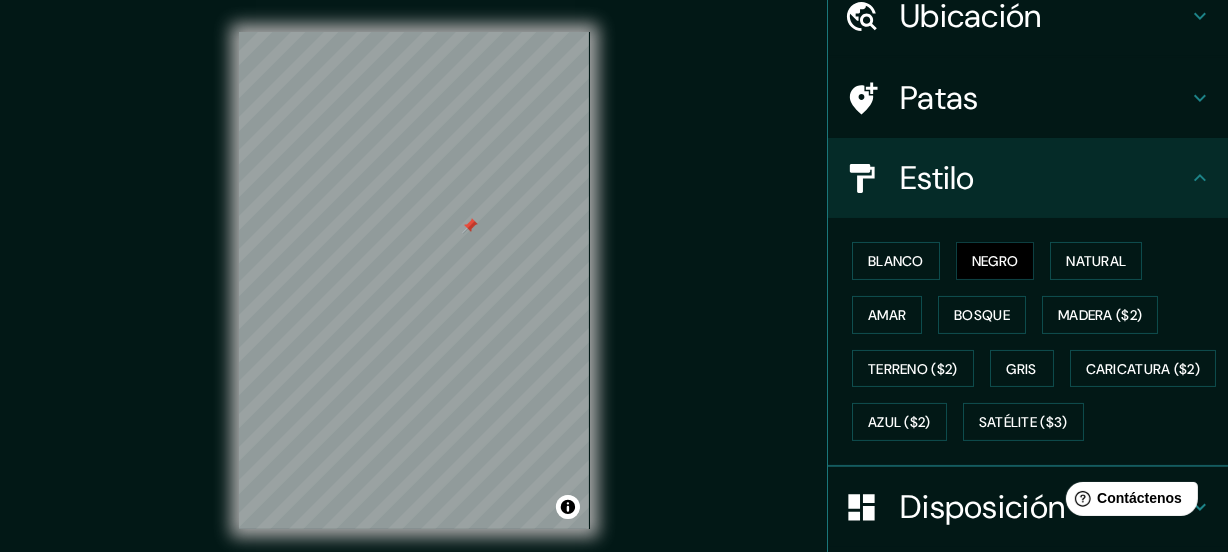 scroll, scrollTop: 0, scrollLeft: 0, axis: both 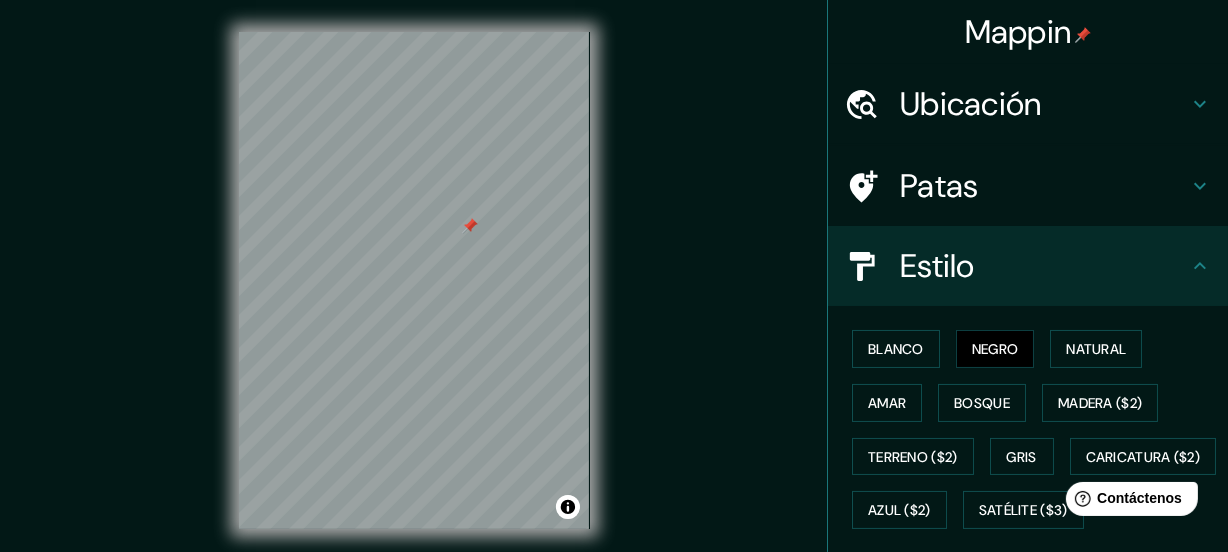 click on "Patas" at bounding box center [939, 186] 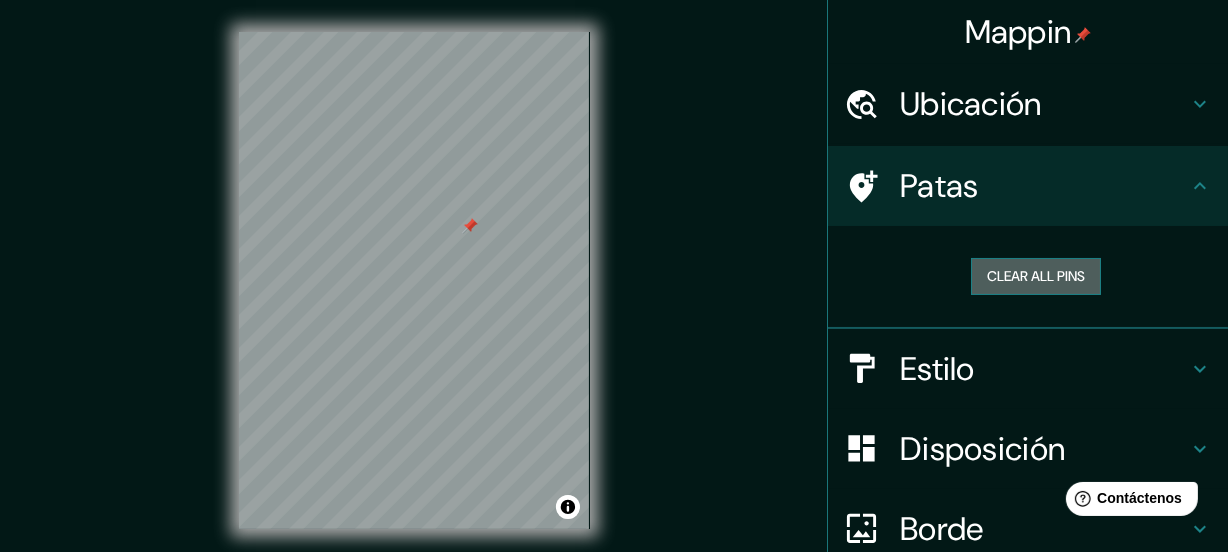 click on "Clear all pins" at bounding box center [1036, 276] 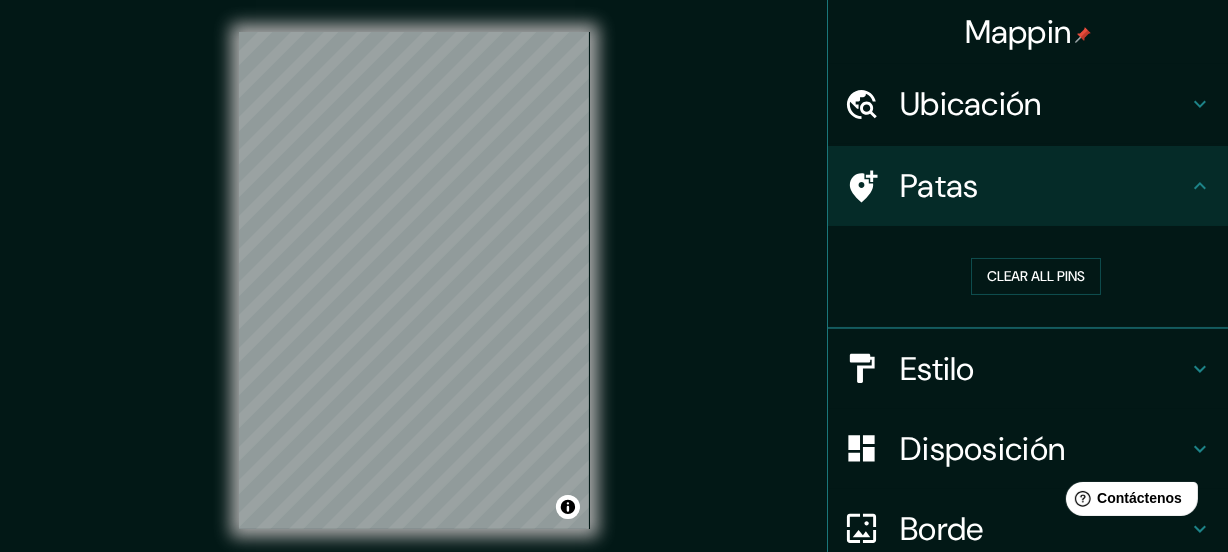 click on "Ubicación" at bounding box center [1044, 104] 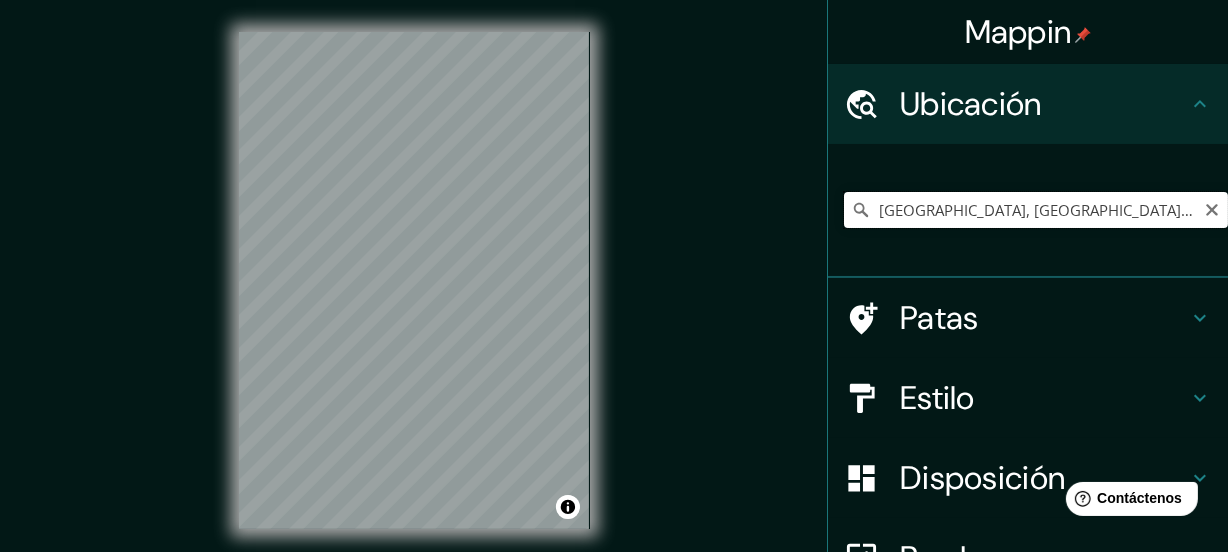 click on "Roma, Ciudad metropolitana de Roma Capital, Italia" at bounding box center (1036, 210) 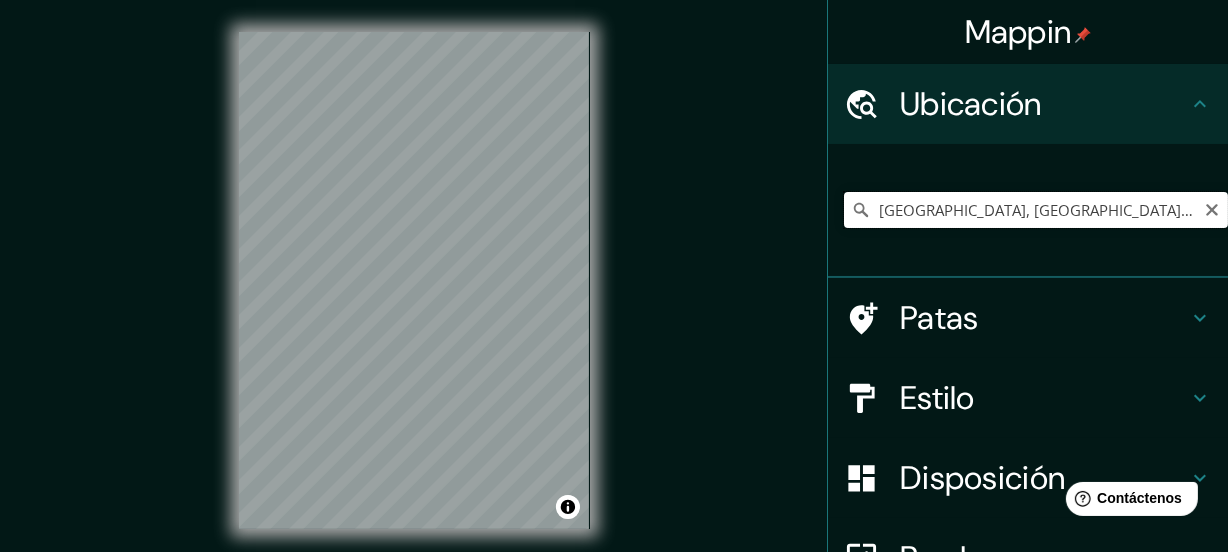 click on "Roma, Ciudad metropolitana de Roma Capital, Italia" at bounding box center (1036, 210) 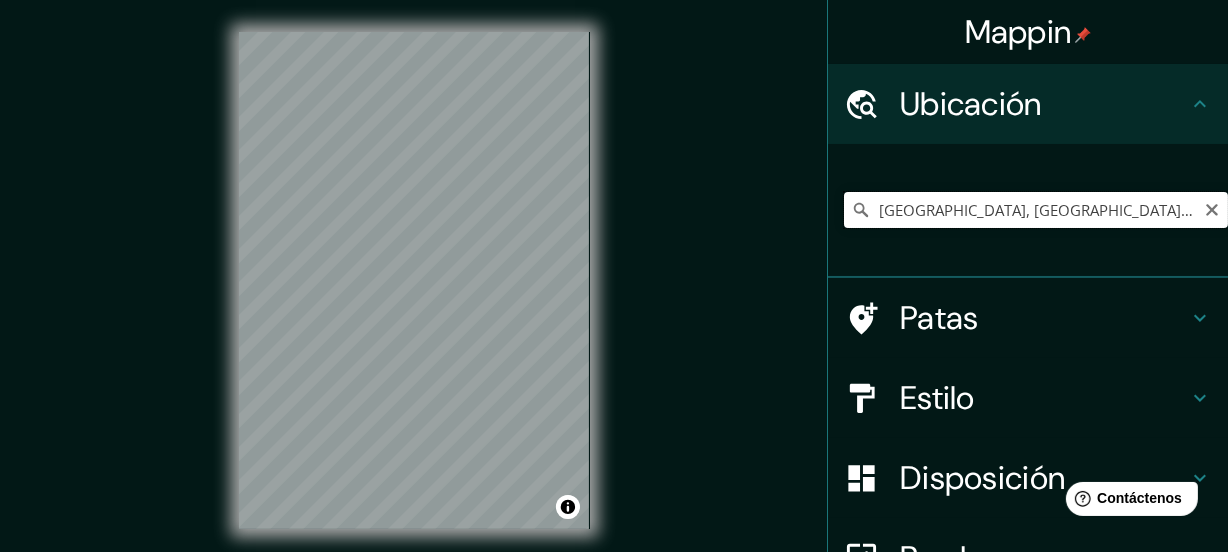 click on "Roma, Ciudad metropolitana de Roma Capital, Italia" at bounding box center [1036, 210] 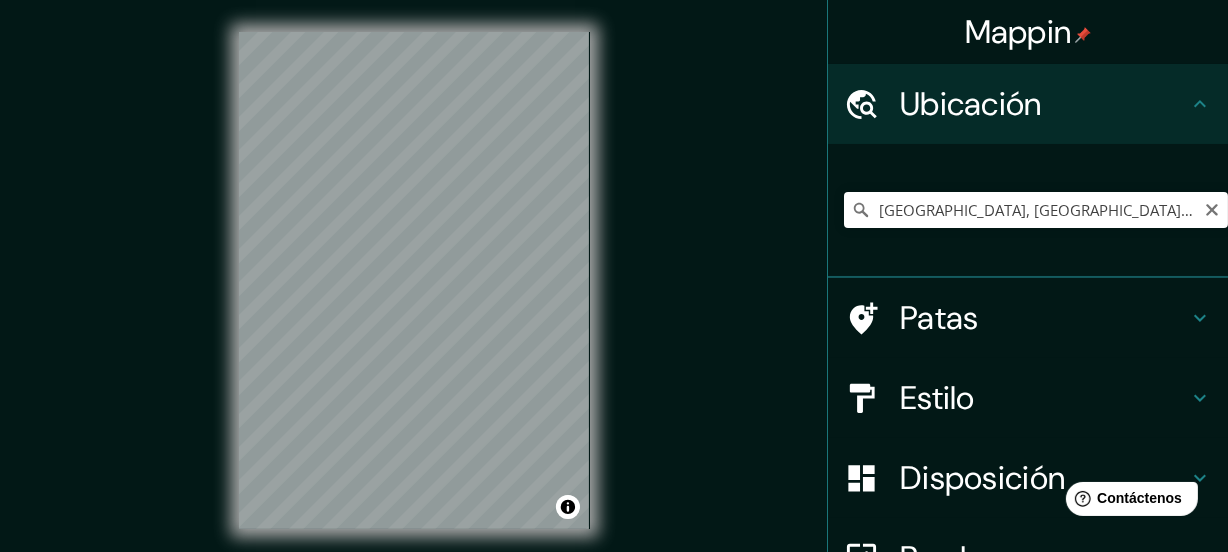 click 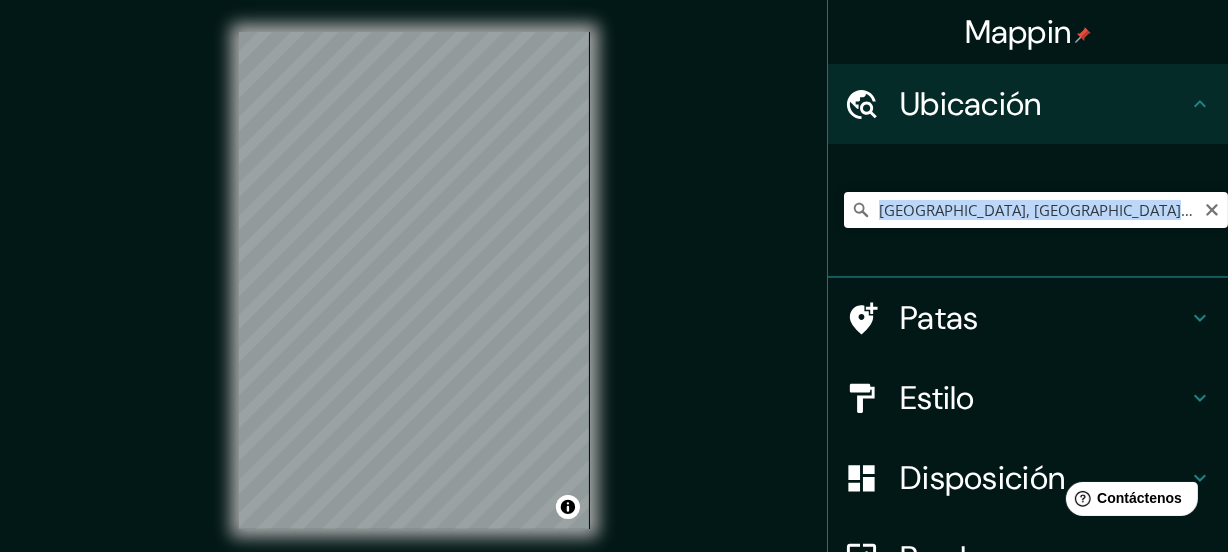 click 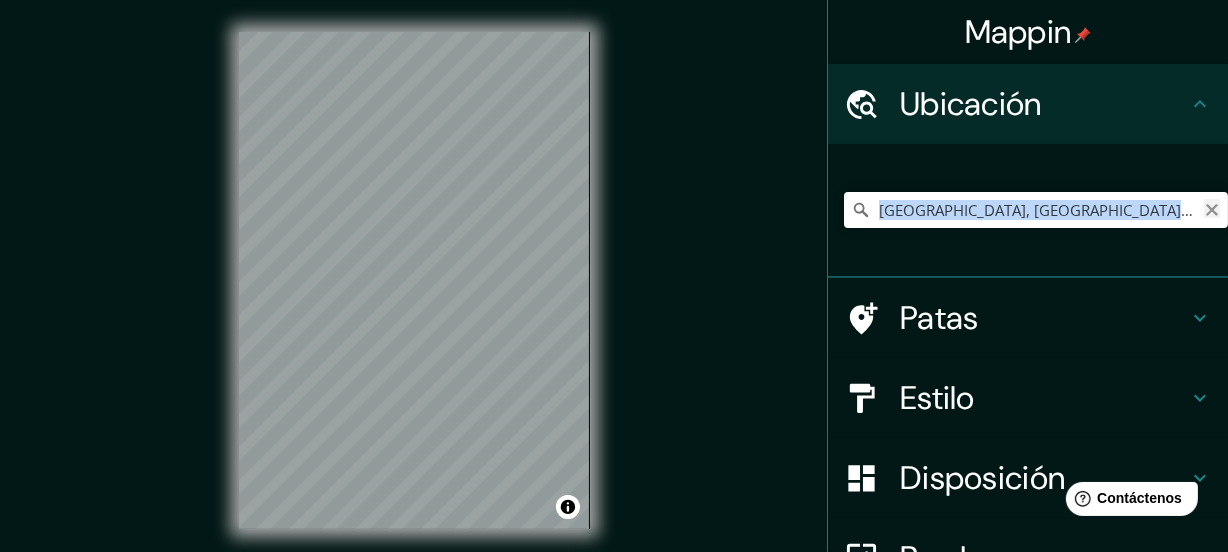 click 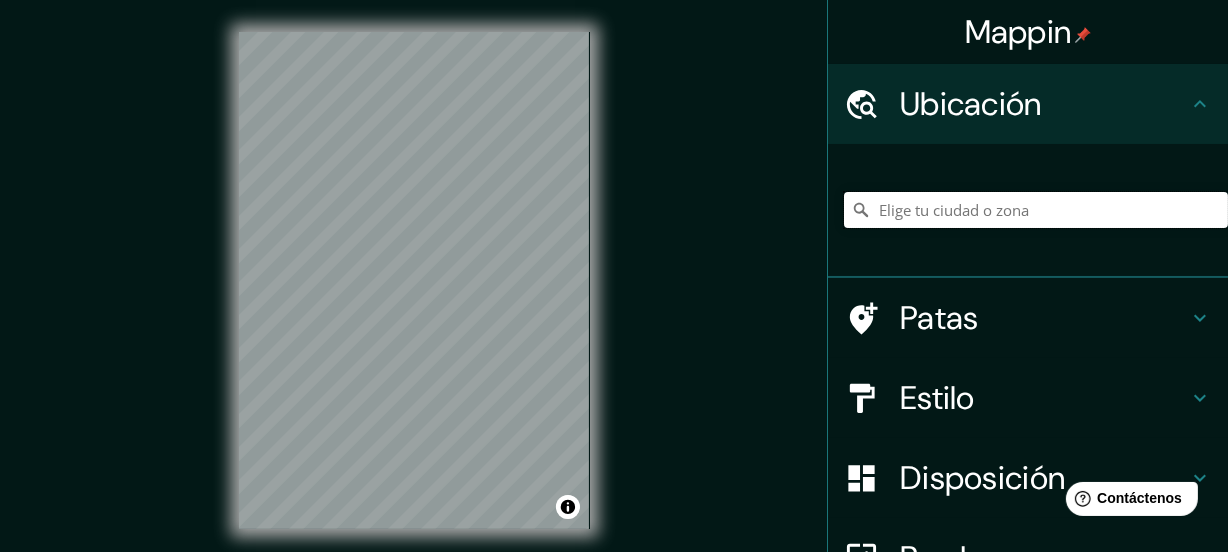 click at bounding box center [1036, 210] 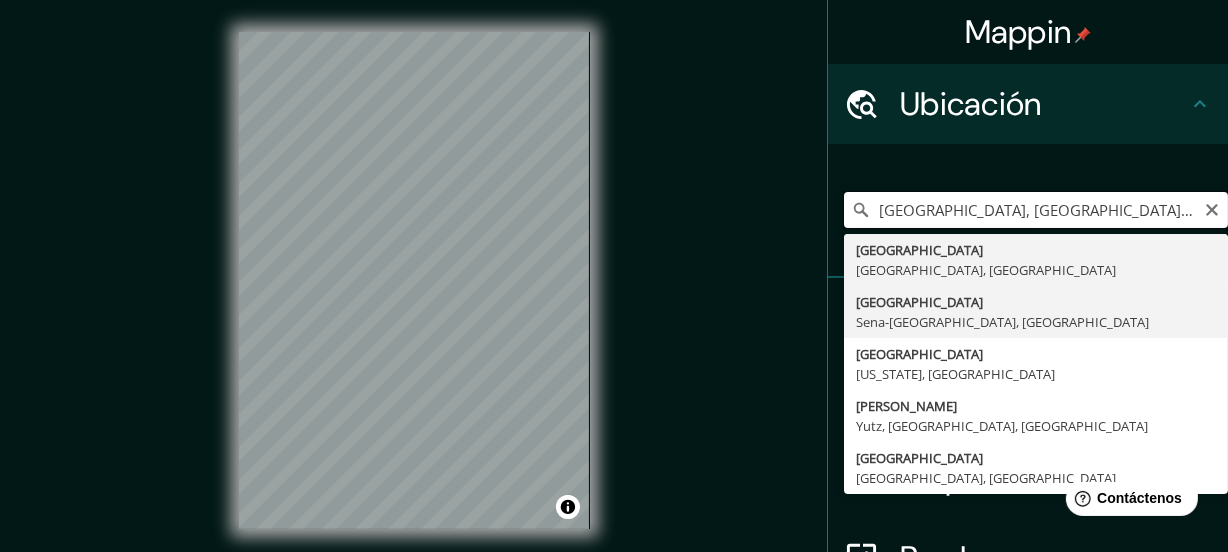 scroll, scrollTop: 0, scrollLeft: 0, axis: both 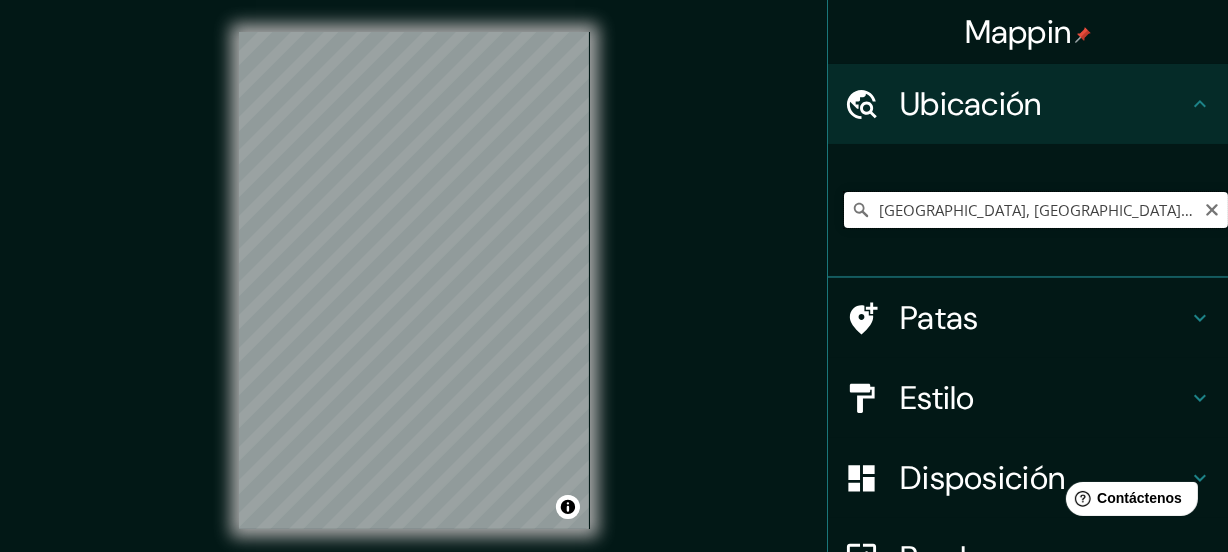 click on "Roma, Ciudad metropolitana de Roma Capital, Italia" at bounding box center [1036, 210] 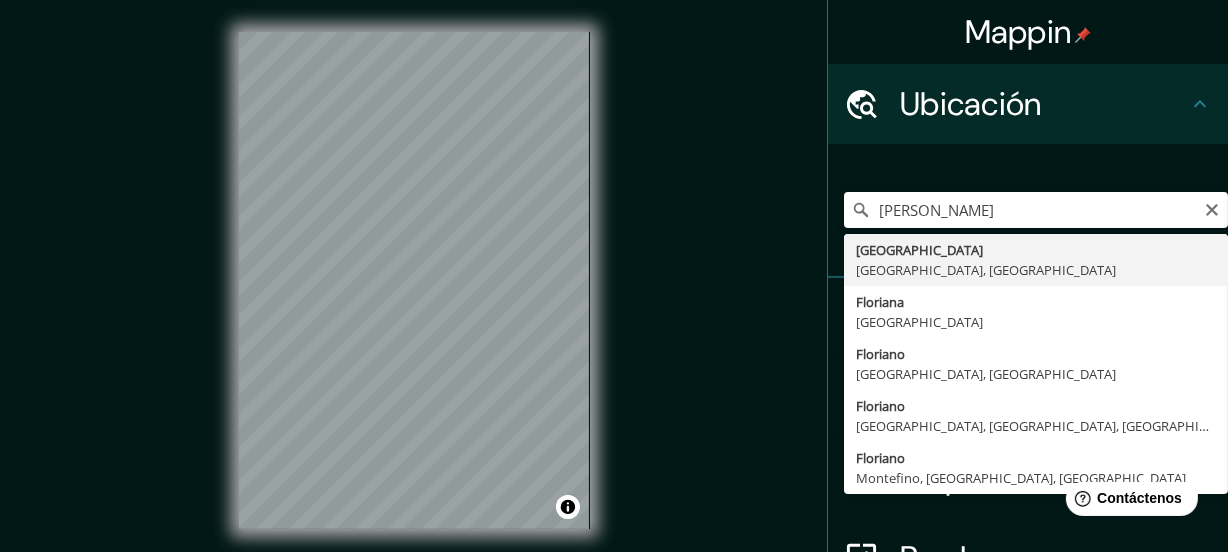 type on "Florianópolis, Santa Catarina, Brasil" 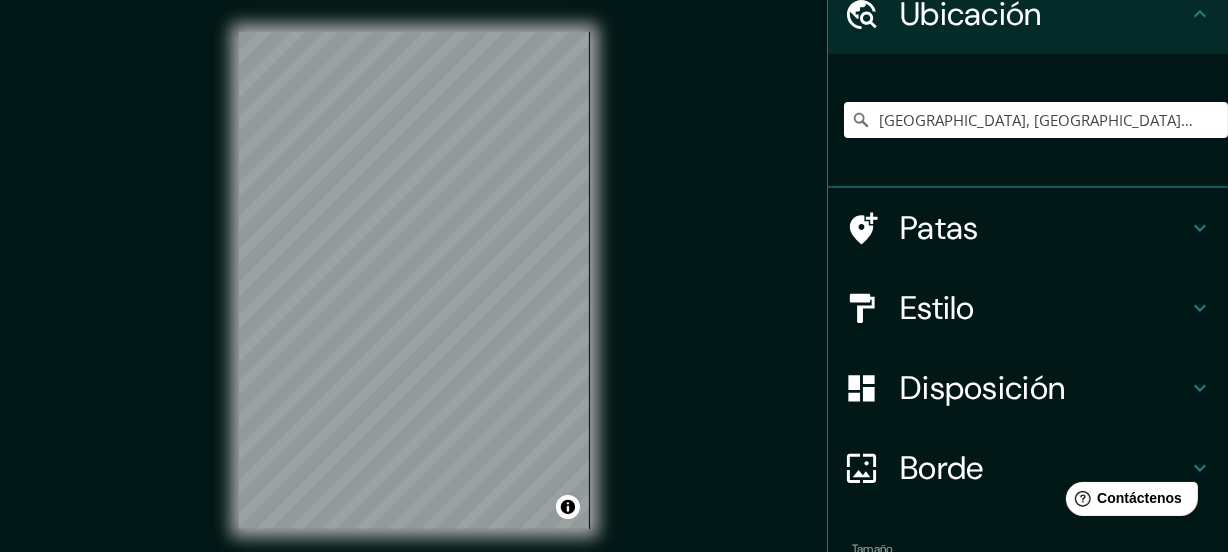scroll, scrollTop: 212, scrollLeft: 0, axis: vertical 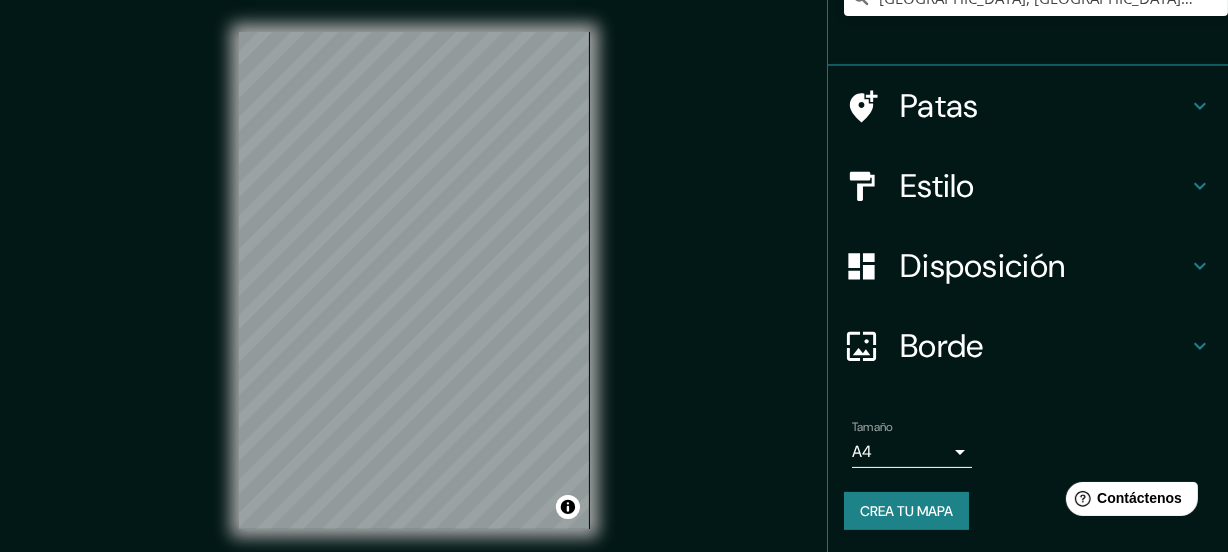 click on "Tamaño A4 single" at bounding box center (1028, 444) 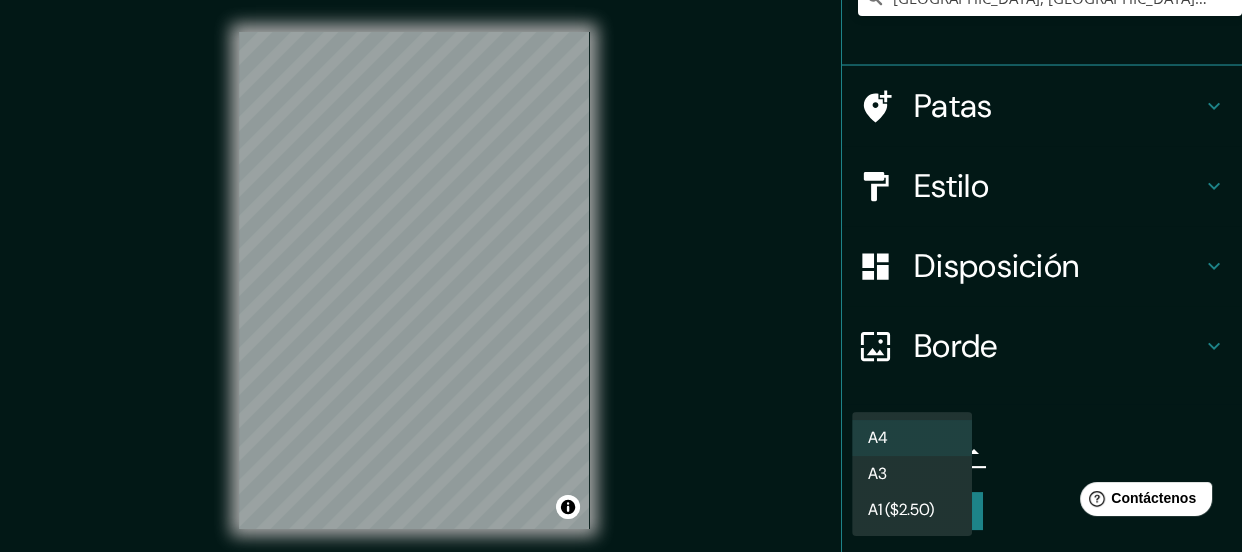 click on "Mappin Ubicación Florianópolis, Santa Catarina, Brasil Patas Estilo Disposición Borde Elige un borde.  Consejo  : puedes opacar las capas del marco para crear efectos geniales. Ninguno Simple Transparente Elegante Tamaño A4 single Crea tu mapa © Mapbox   © OpenStreetMap   Improve this map Si tiene algún problema, sugerencia o inquietud, envíe un correo electrónico a  help@mappin.pro  .   . . Texto original Valora esta traducción Tu opinión servirá para ayudar a mejorar el Traductor de Google A4 A3 A1 ($2.50)" at bounding box center (621, 276) 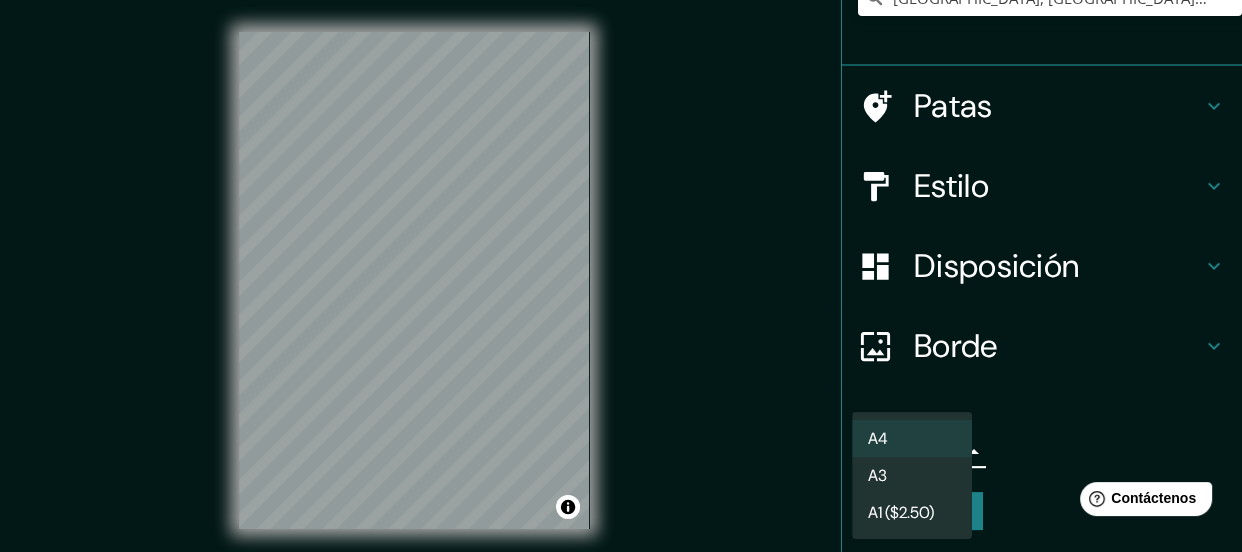 click at bounding box center (621, 276) 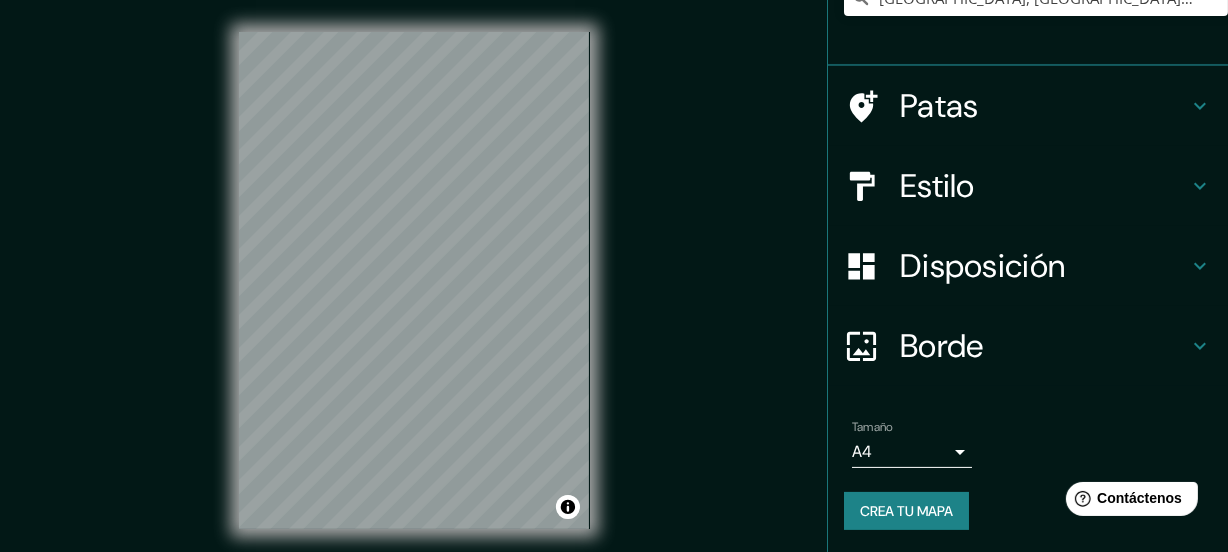 drag, startPoint x: 609, startPoint y: 367, endPoint x: 1012, endPoint y: 421, distance: 406.60178 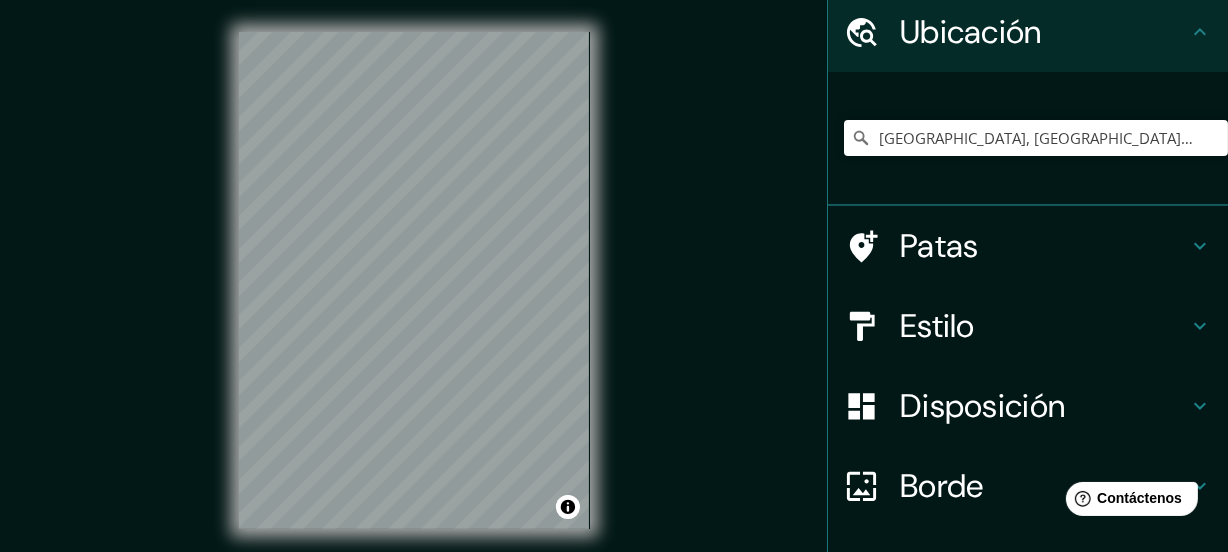 scroll, scrollTop: 212, scrollLeft: 0, axis: vertical 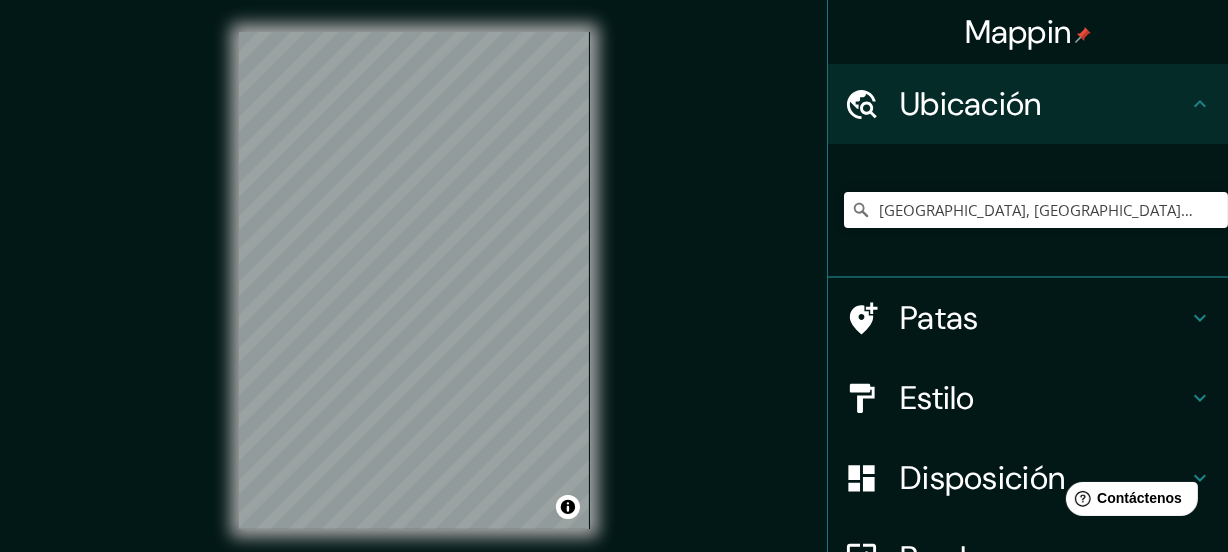 click on "Mappin Ubicación Florianópolis, Santa Catarina, Brasil Patas Estilo Disposición Borde Elige un borde.  Consejo  : puedes opacar las capas del marco para crear efectos geniales. Ninguno Simple Transparente Elegante Tamaño A4 single Crea tu mapa © Mapbox   © OpenStreetMap   Improve this map Si tiene algún problema, sugerencia o inquietud, envíe un correo electrónico a  help@mappin.pro  .   . ." at bounding box center [614, 296] 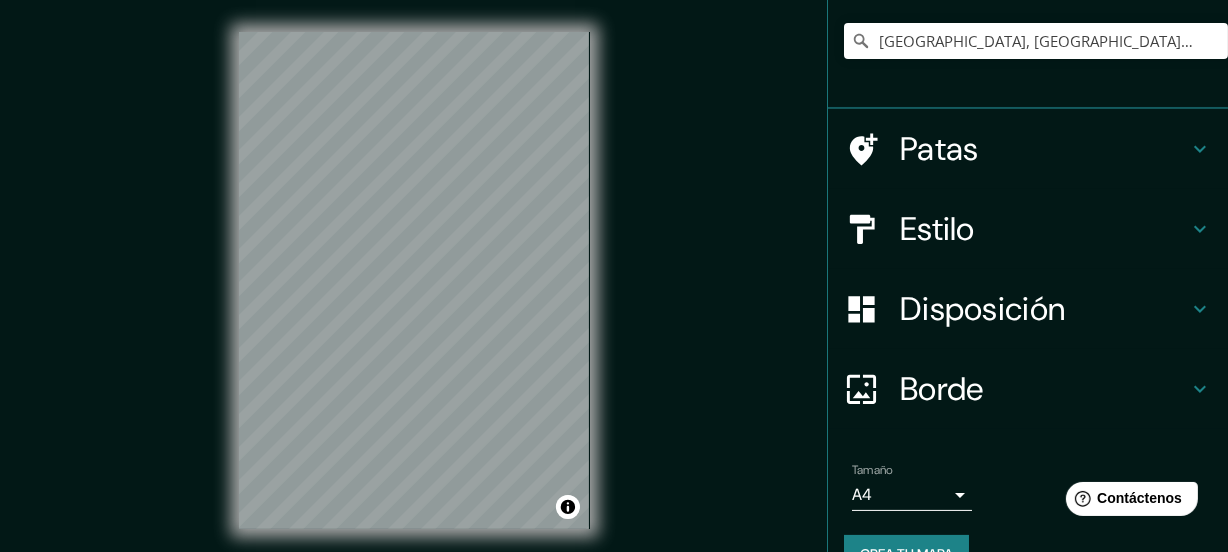 scroll, scrollTop: 212, scrollLeft: 0, axis: vertical 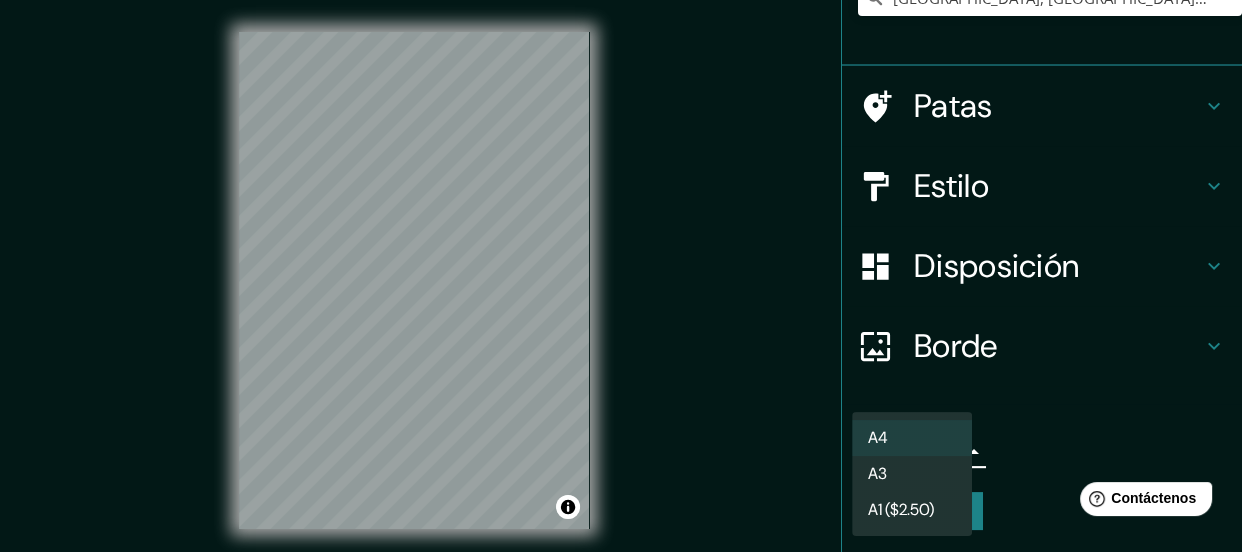 click on "Mappin Ubicación Florianópolis, Santa Catarina, Brasil Patas Estilo Disposición Borde Elige un borde.  Consejo  : puedes opacar las capas del marco para crear efectos geniales. Ninguno Simple Transparente Elegante Tamaño A4 single Crea tu mapa © Mapbox   © OpenStreetMap   Improve this map Si tiene algún problema, sugerencia o inquietud, envíe un correo electrónico a  help@mappin.pro  .   . . Texto original Valora esta traducción Tu opinión servirá para ayudar a mejorar el Traductor de Google A4 A3 A1 ($2.50)" at bounding box center [621, 276] 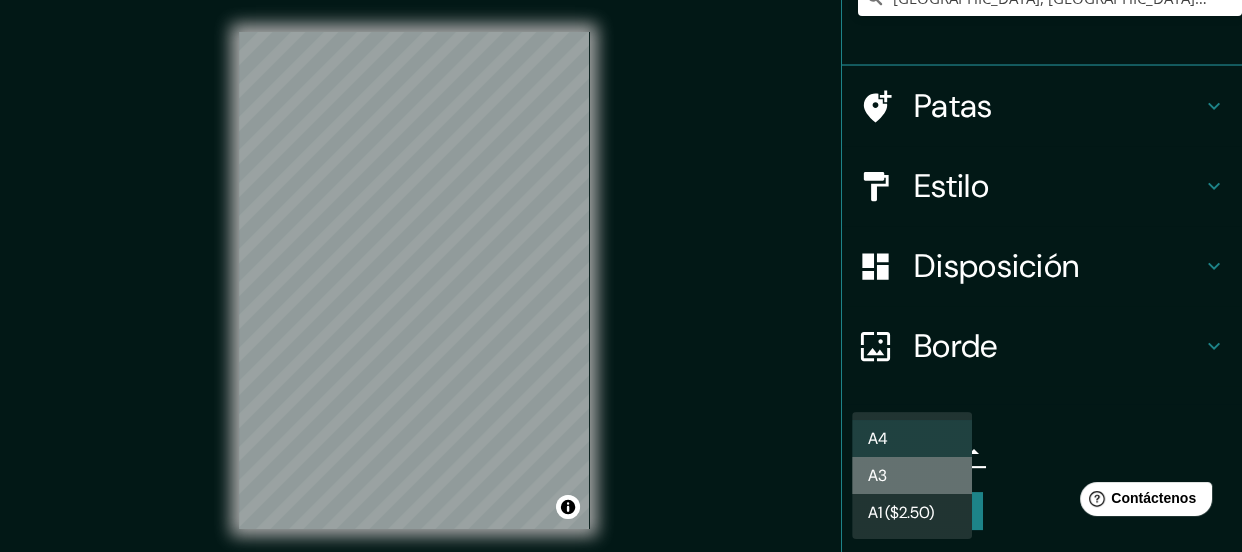 click on "A3" at bounding box center (912, 475) 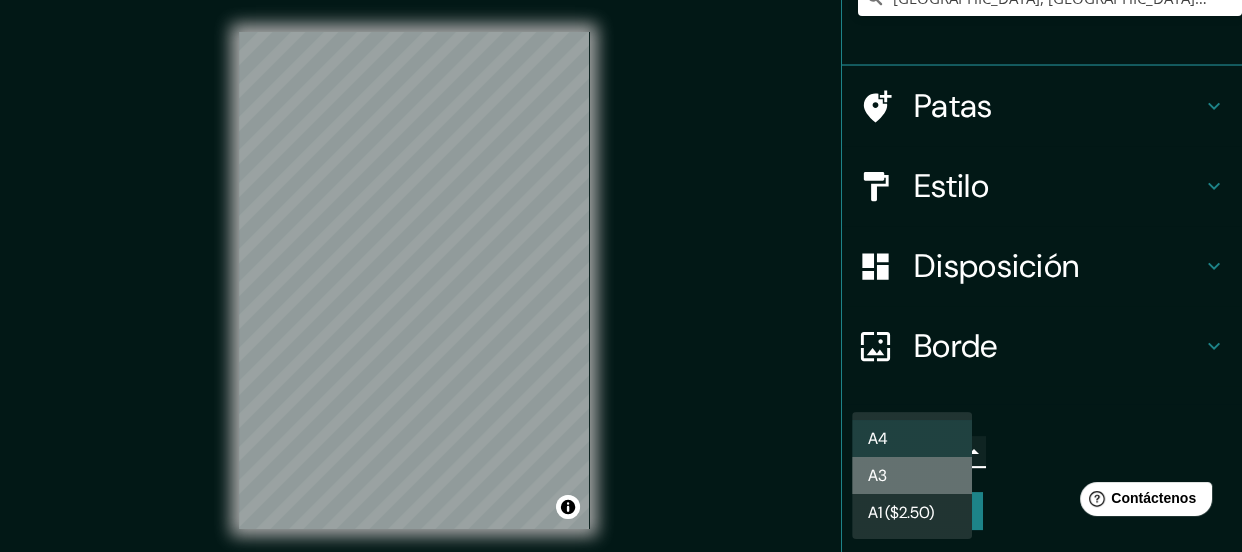 type on "a4" 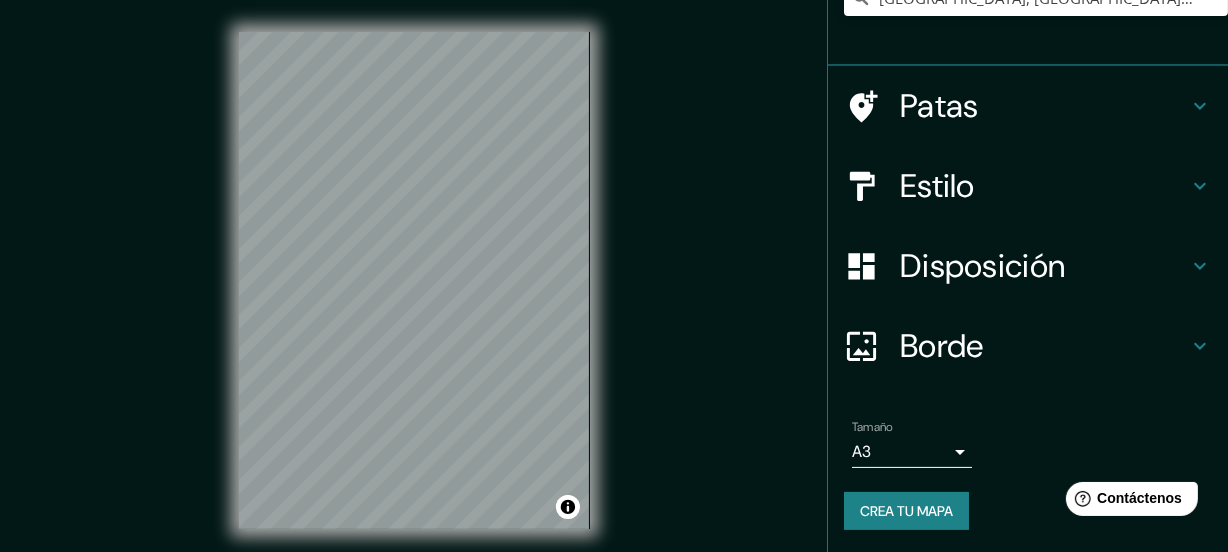 drag, startPoint x: 629, startPoint y: 382, endPoint x: 706, endPoint y: 286, distance: 123.065025 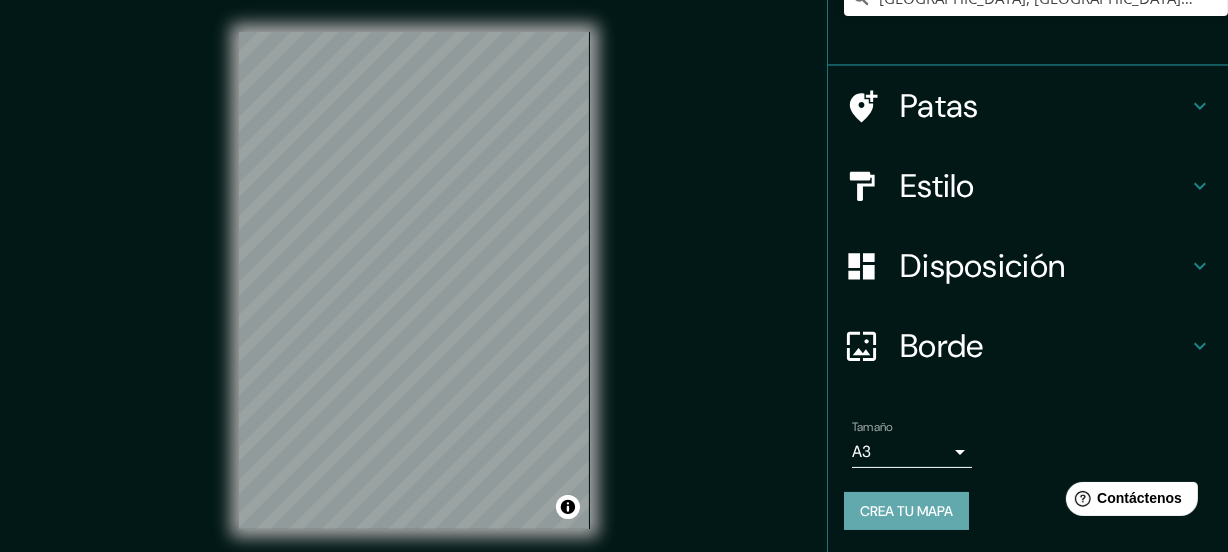 click on "Crea tu mapa" at bounding box center (906, 511) 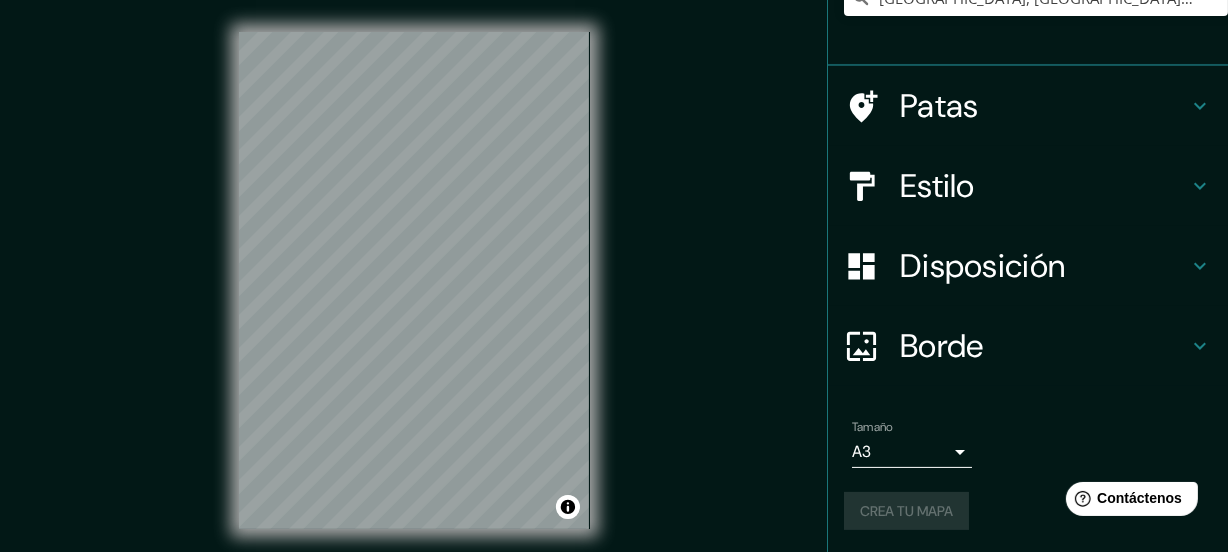 scroll, scrollTop: 0, scrollLeft: 0, axis: both 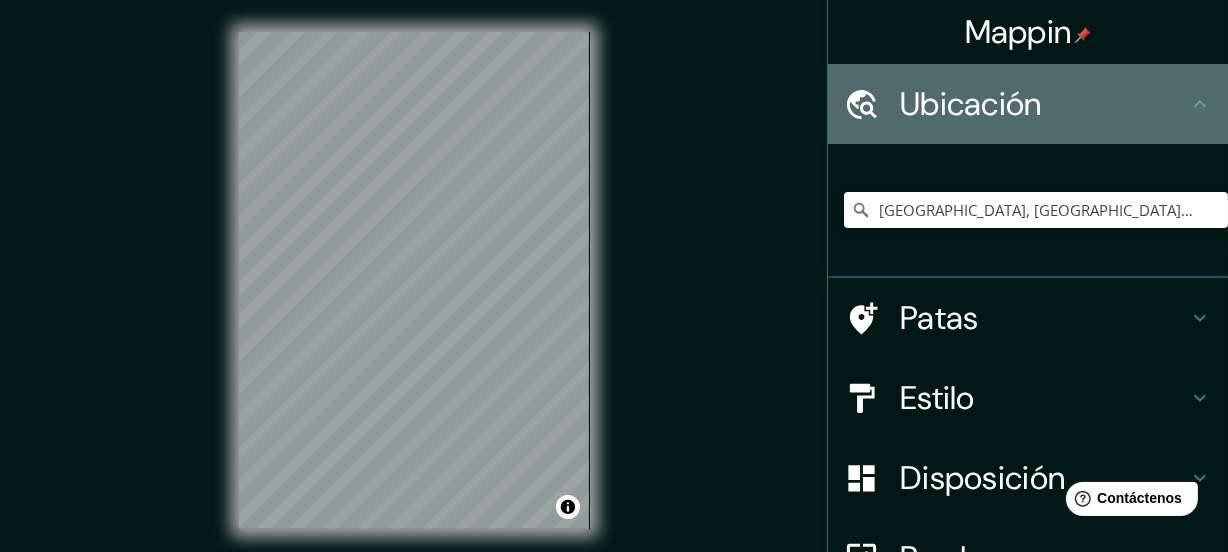 click 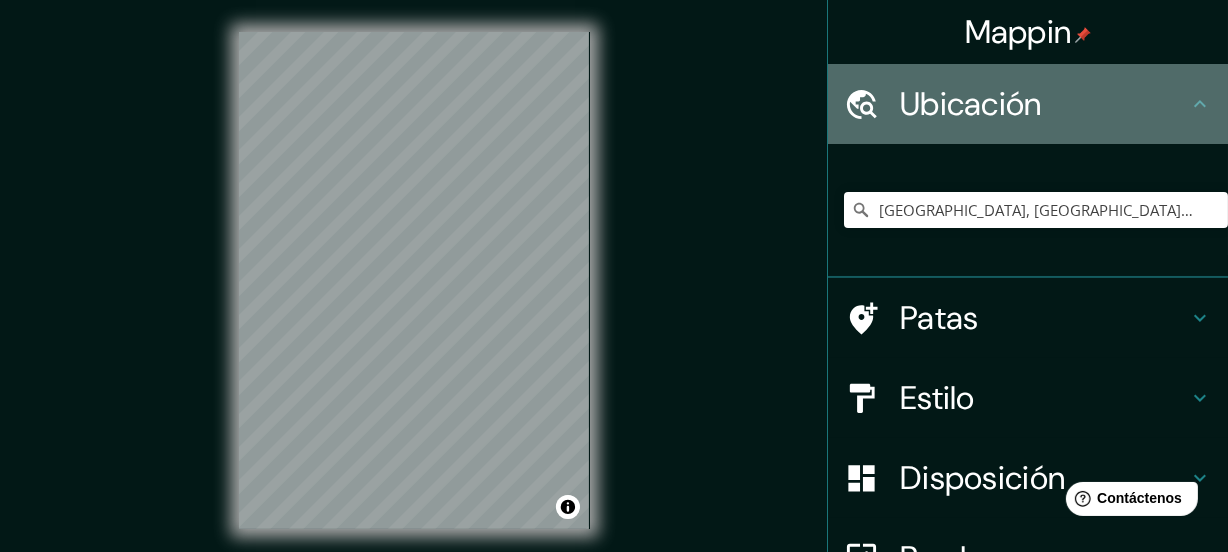 click 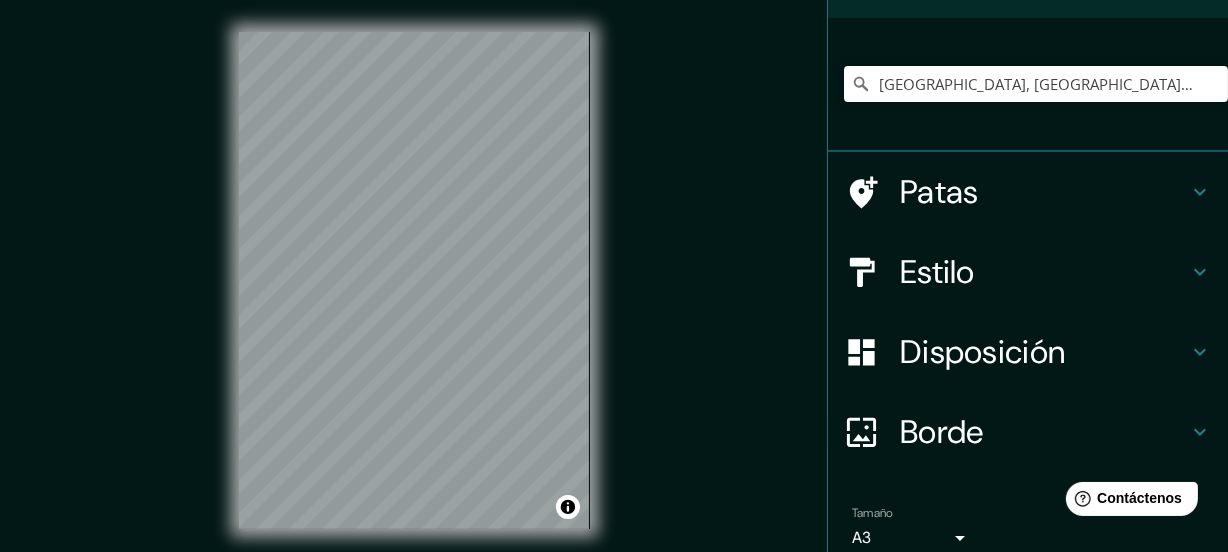 scroll, scrollTop: 212, scrollLeft: 0, axis: vertical 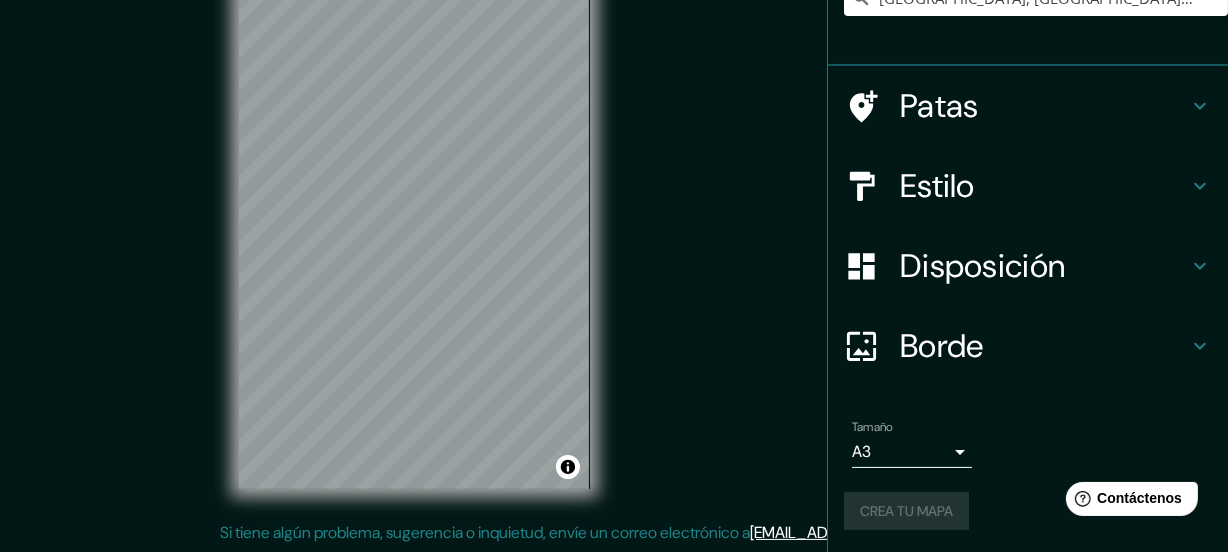 click on "Crea tu mapa" at bounding box center (1028, 511) 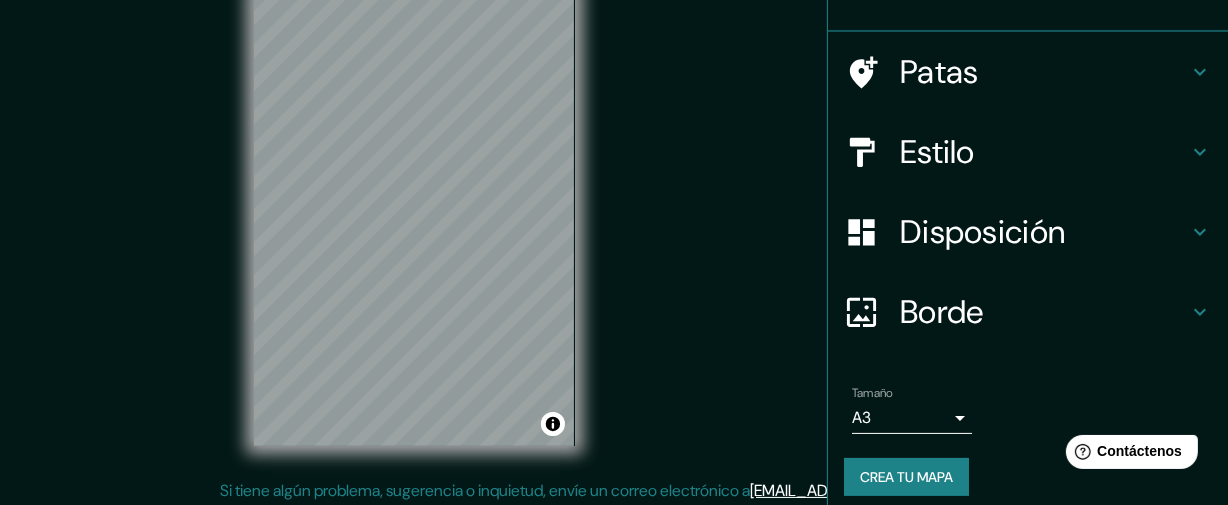 scroll, scrollTop: 260, scrollLeft: 0, axis: vertical 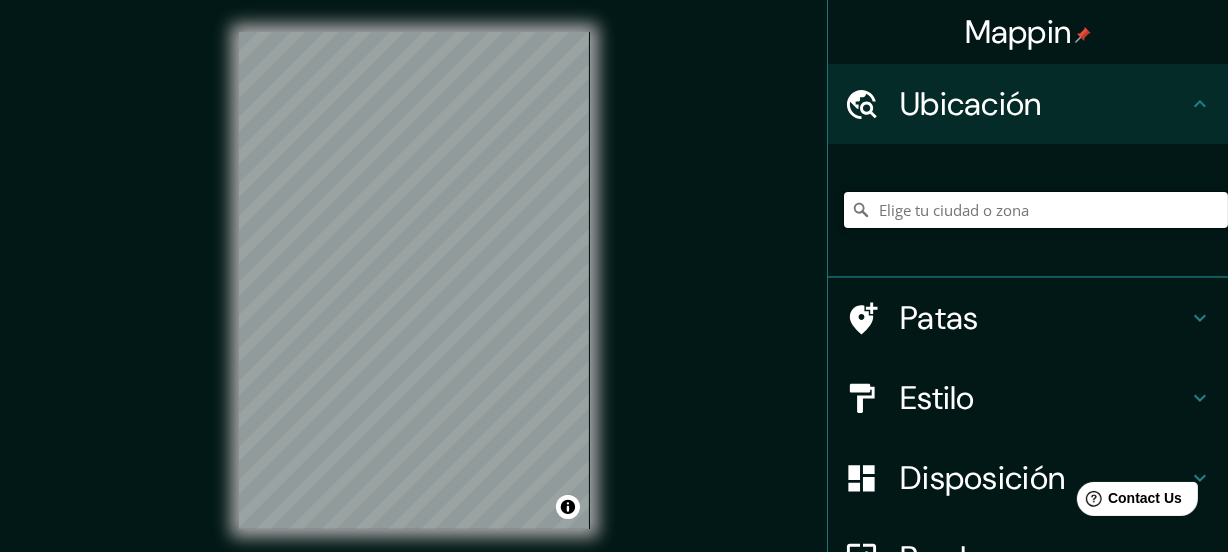 click at bounding box center [1036, 210] 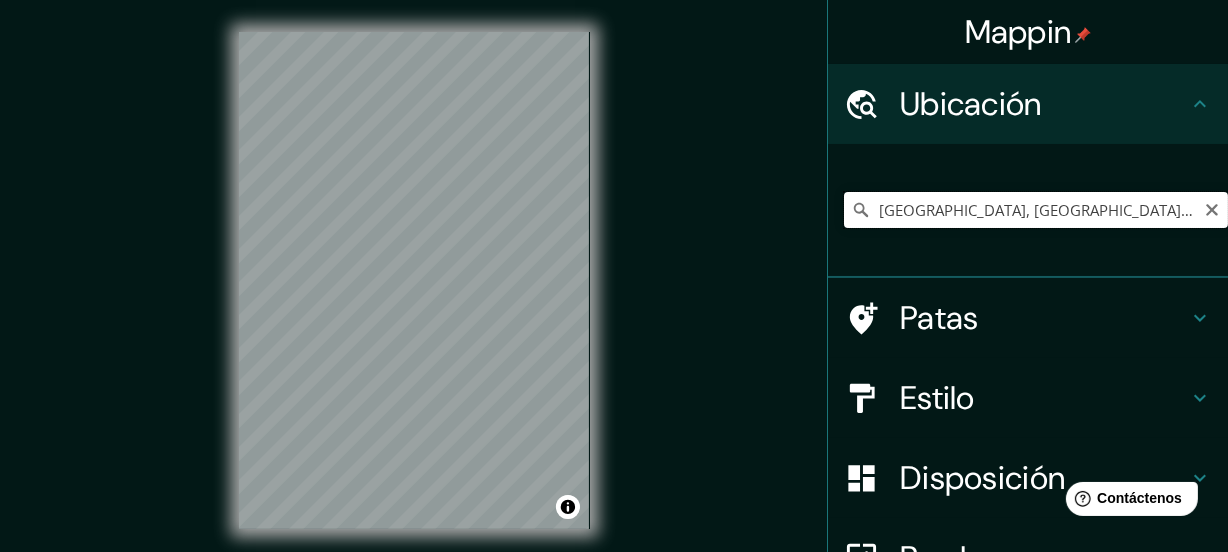 click on "Florianópolis, Santa Catarina, Brasil" at bounding box center (1036, 210) 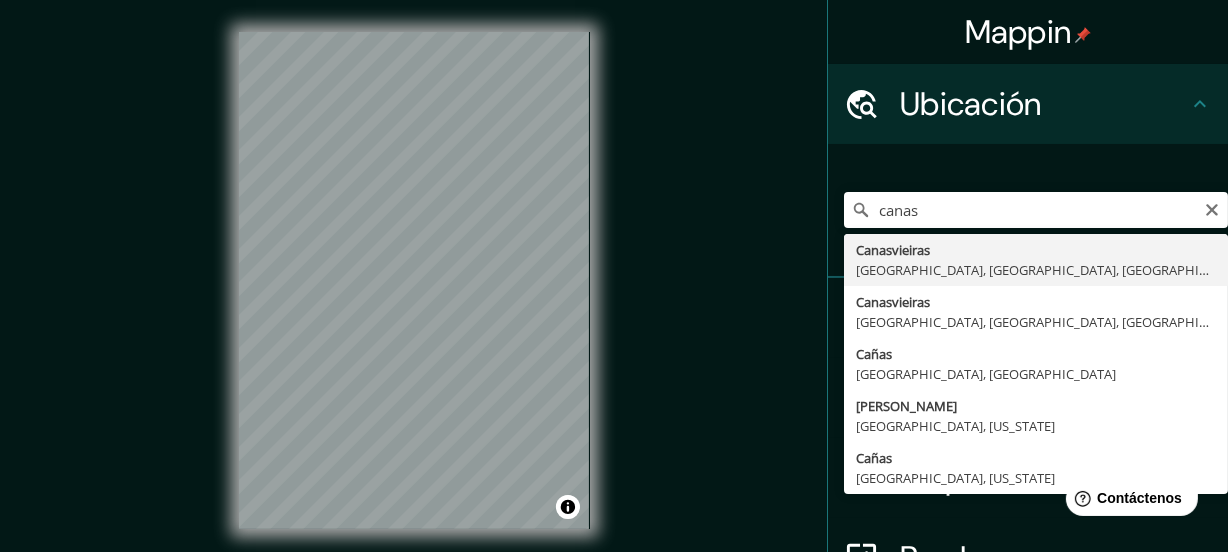 type on "Canasvieiras, Florianópolis, Santa Catarina, Brasil" 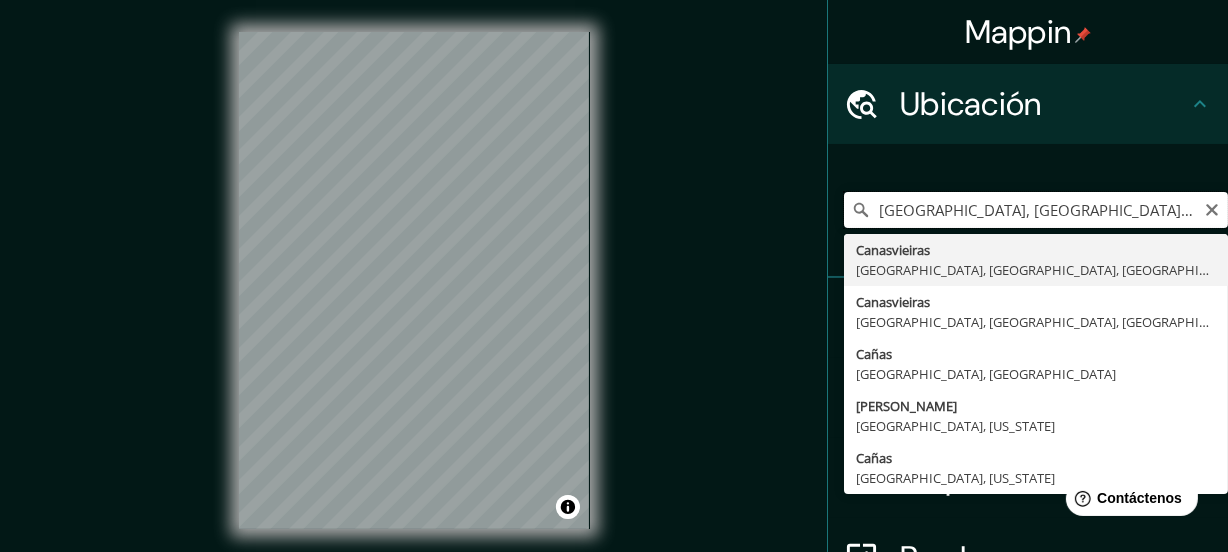 scroll, scrollTop: 0, scrollLeft: 0, axis: both 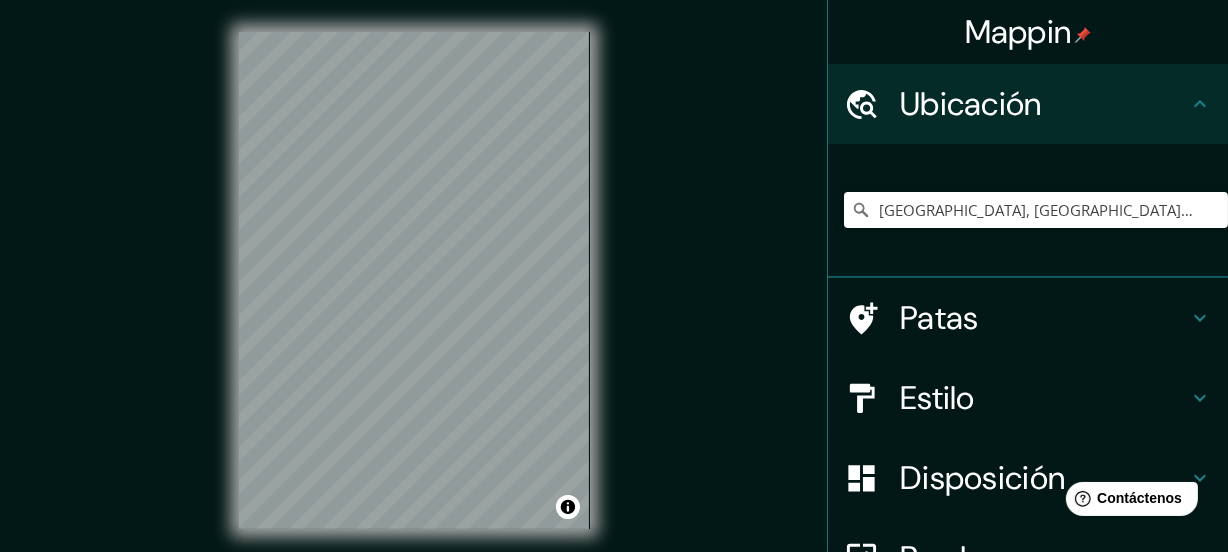 click on "Estilo" at bounding box center (1044, 398) 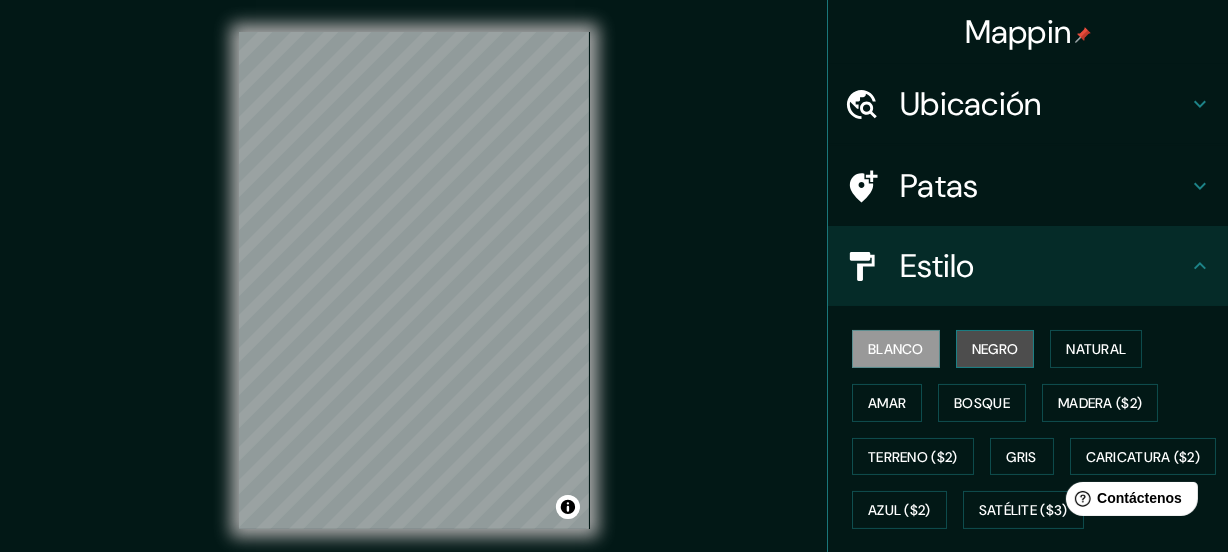 click on "Negro" at bounding box center [995, 349] 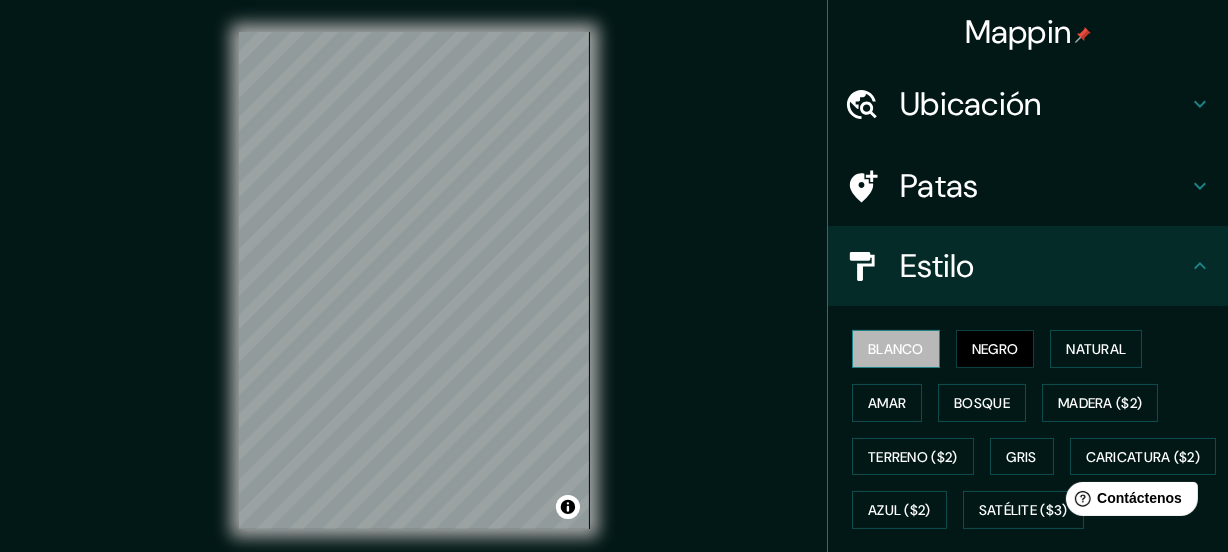 click on "Blanco" at bounding box center [896, 349] 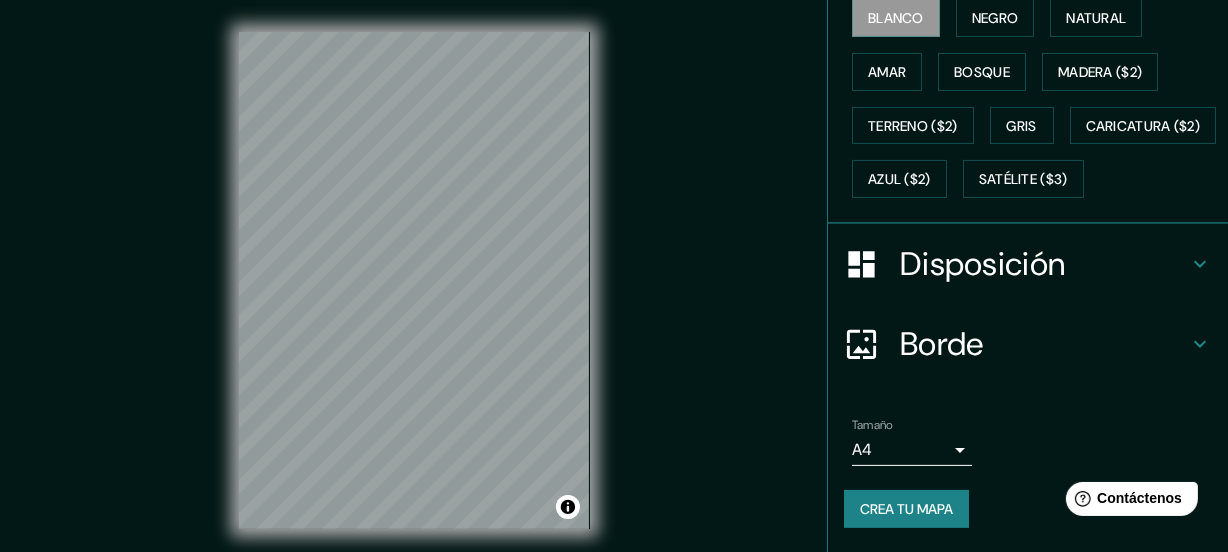 scroll, scrollTop: 379, scrollLeft: 0, axis: vertical 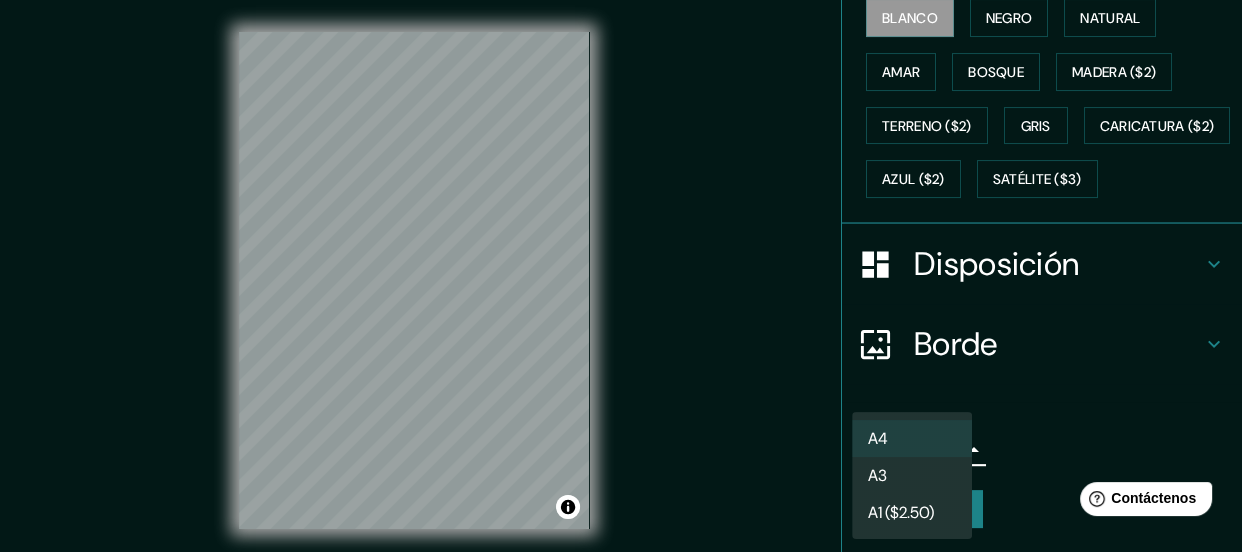 click on "A3" at bounding box center (912, 475) 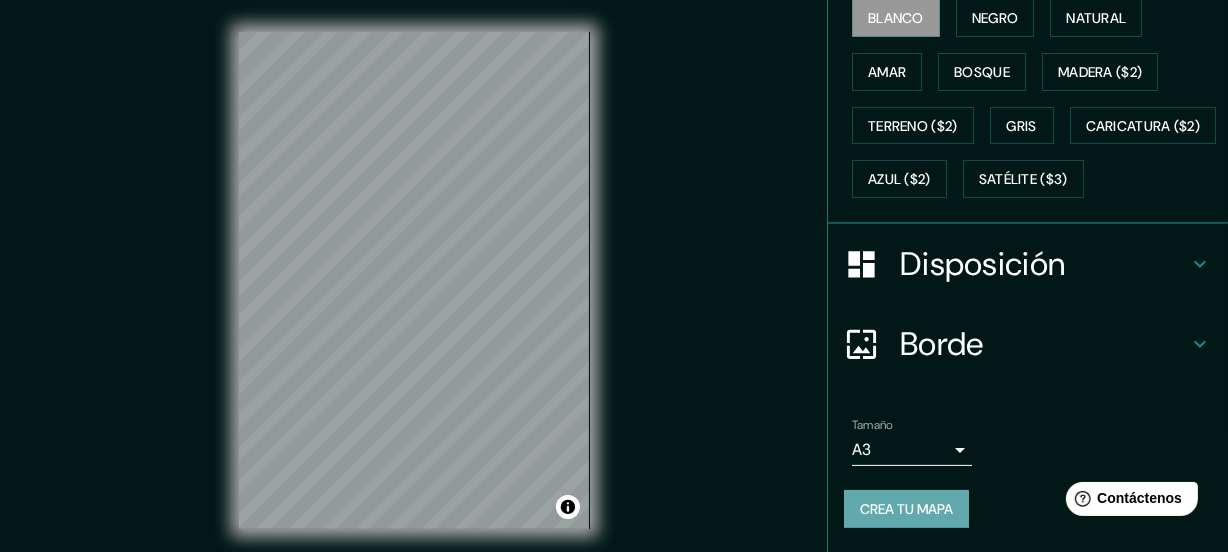 click on "Crea tu mapa" at bounding box center [906, 509] 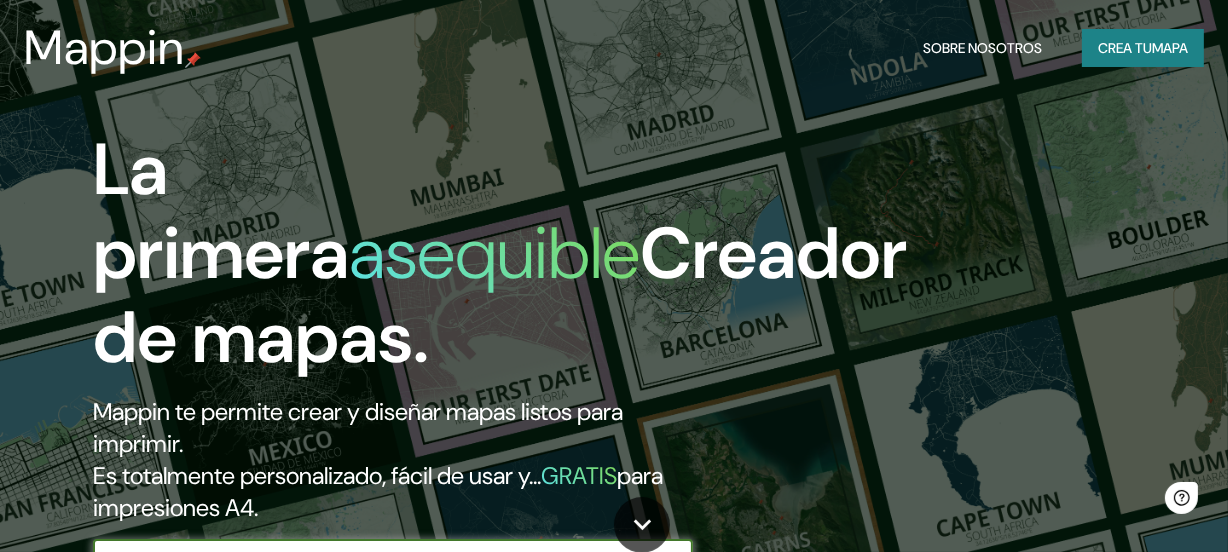 scroll, scrollTop: 0, scrollLeft: 0, axis: both 